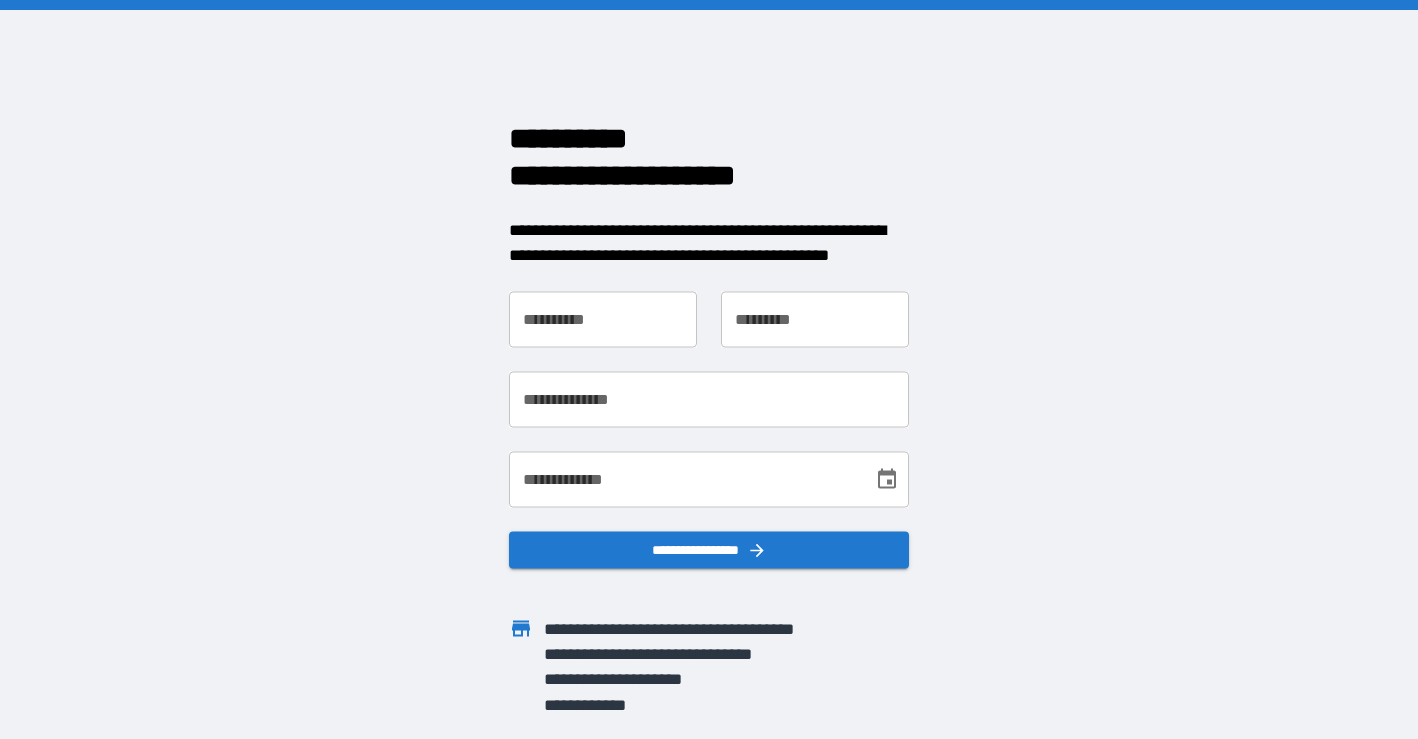 scroll, scrollTop: 0, scrollLeft: 0, axis: both 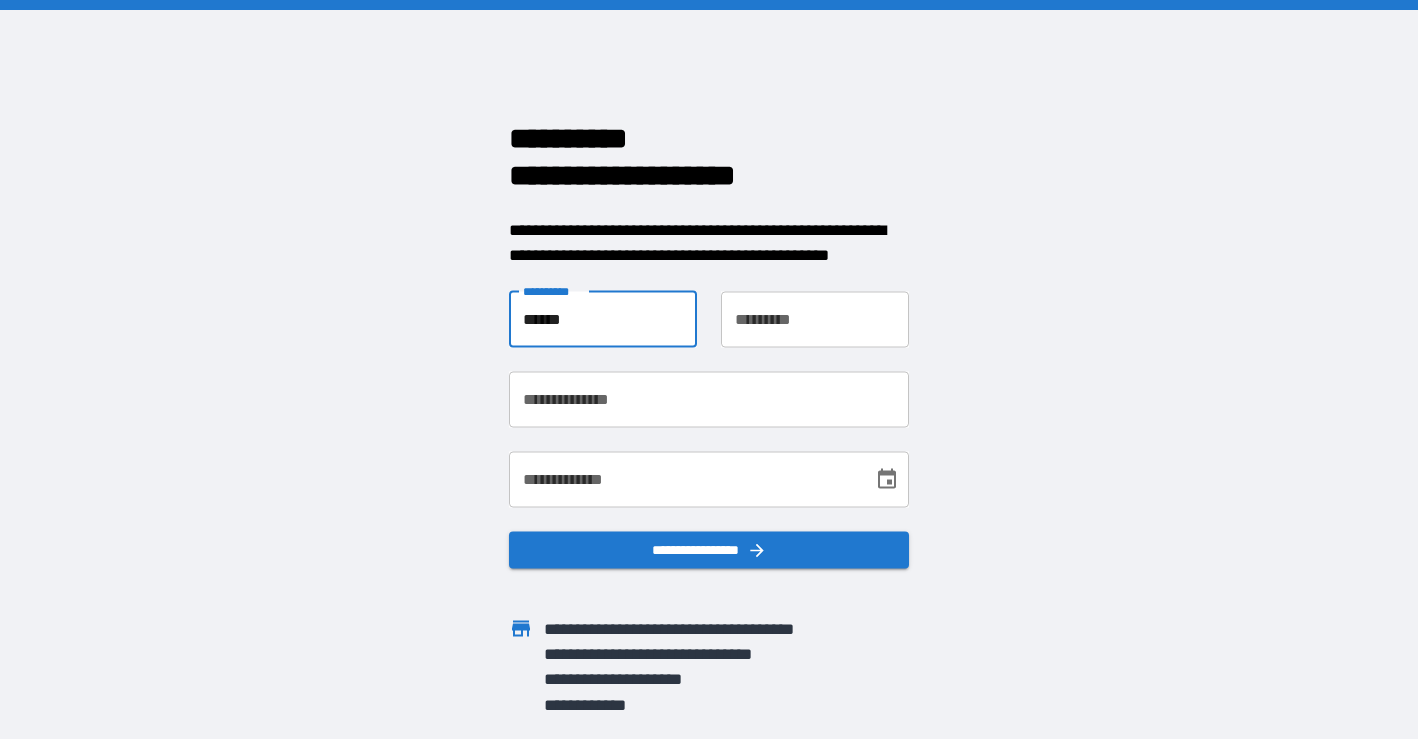 type on "******" 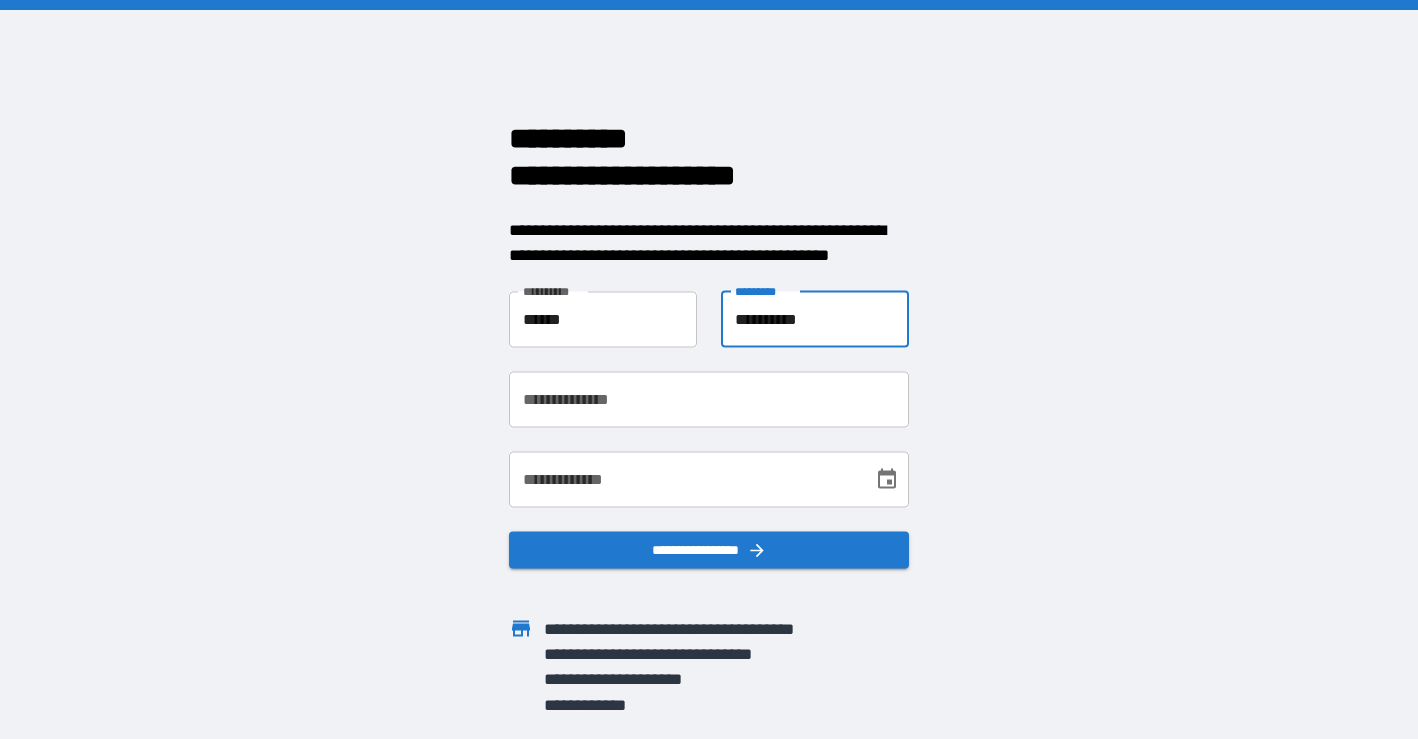 type on "**********" 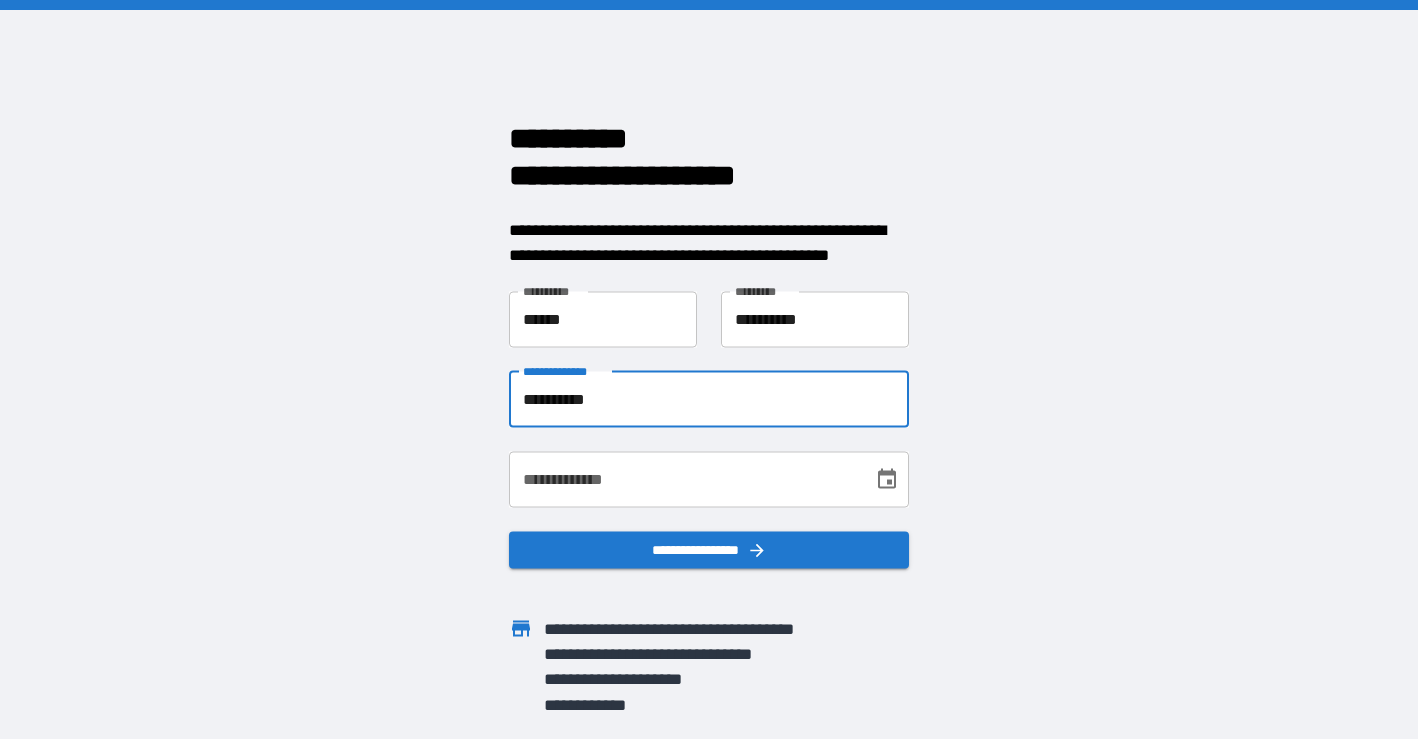 type on "**********" 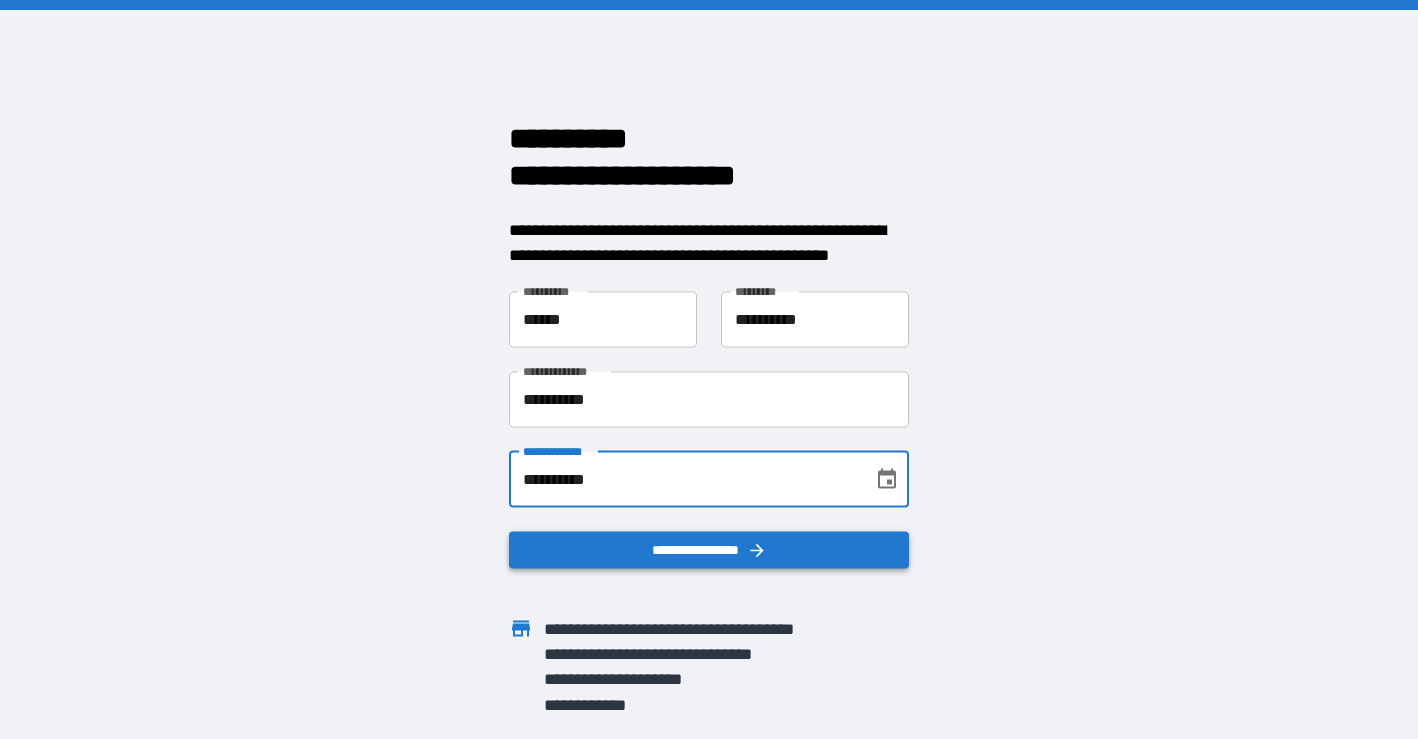type on "**********" 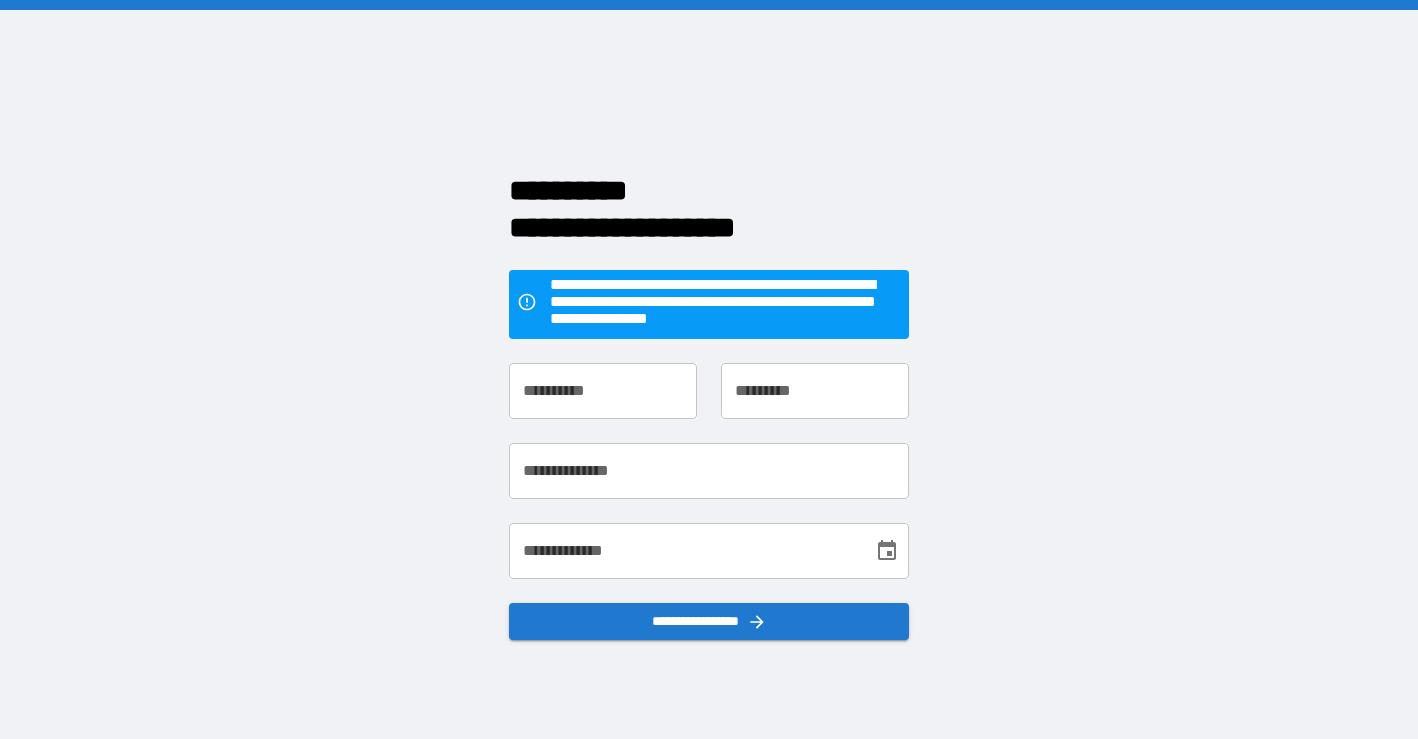 scroll, scrollTop: 0, scrollLeft: 0, axis: both 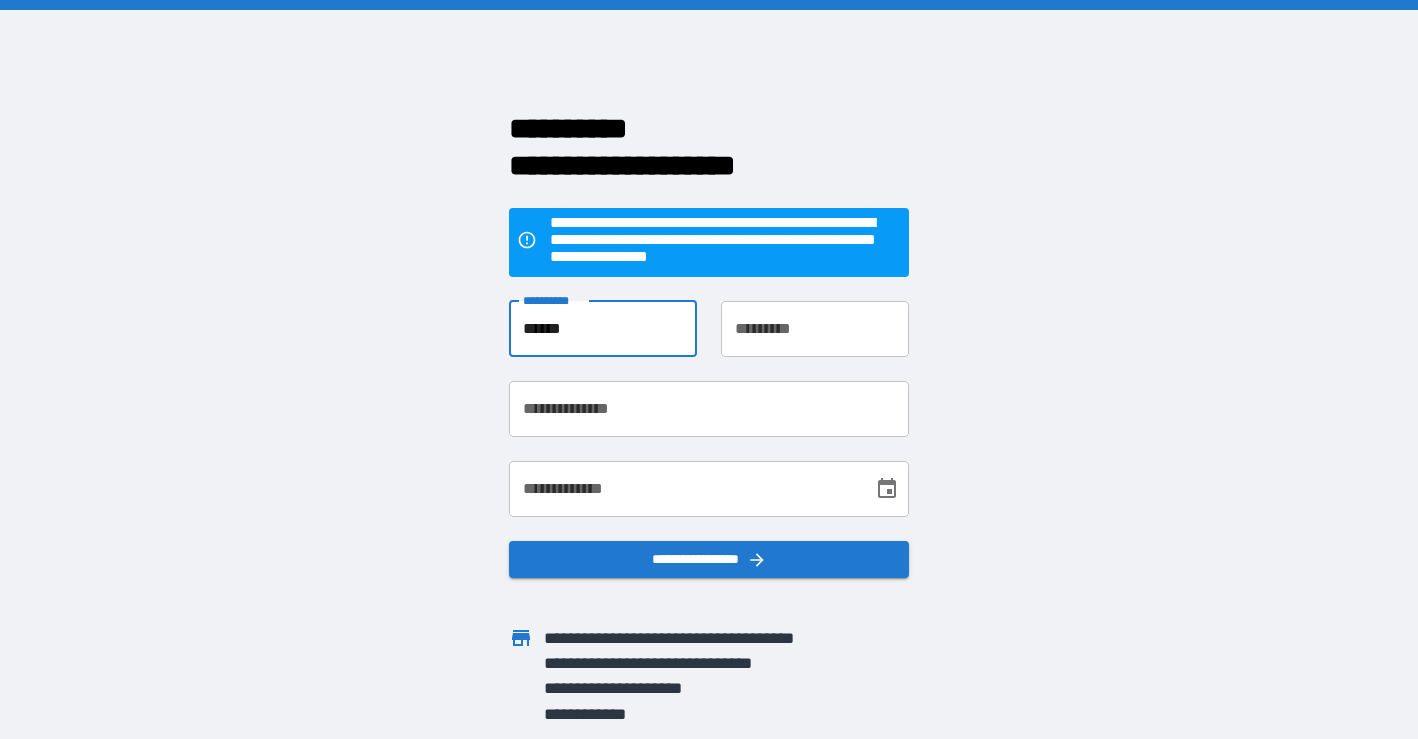type on "******" 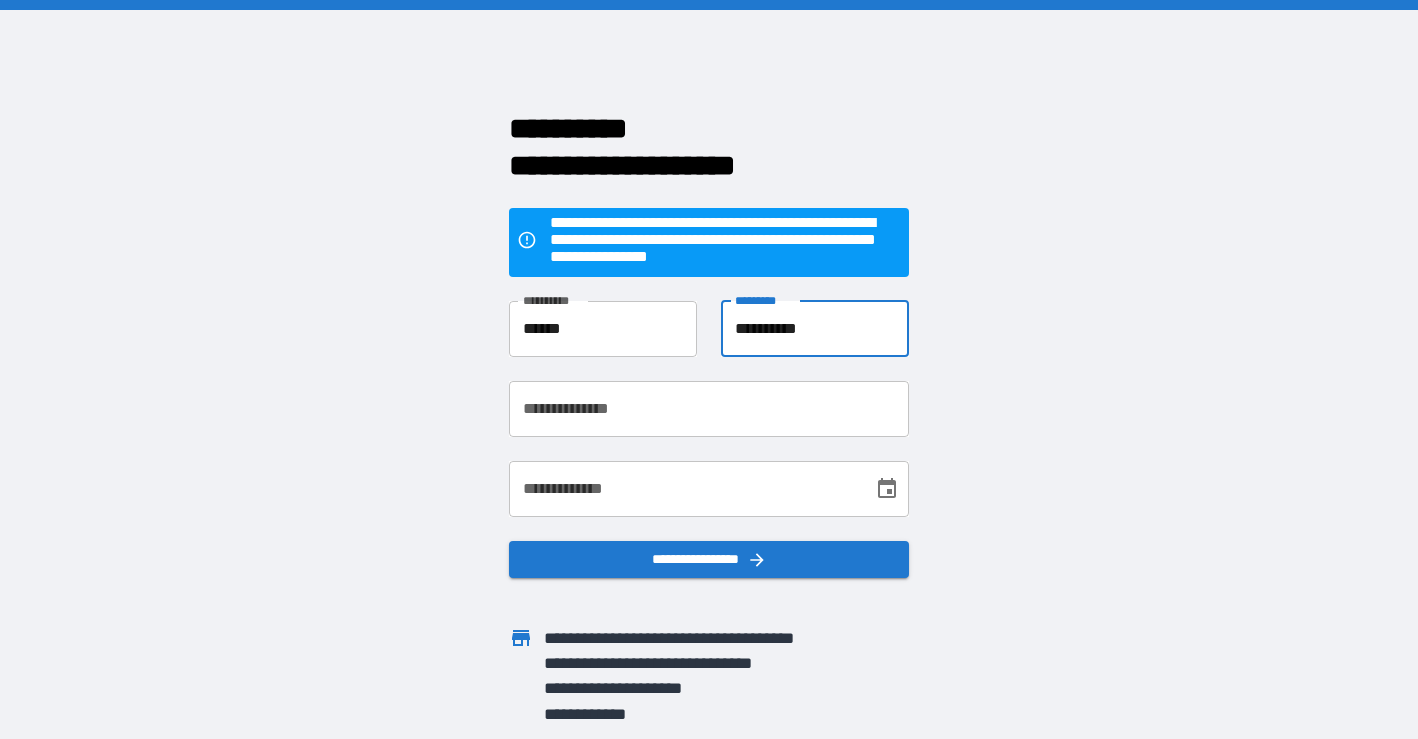 type on "**********" 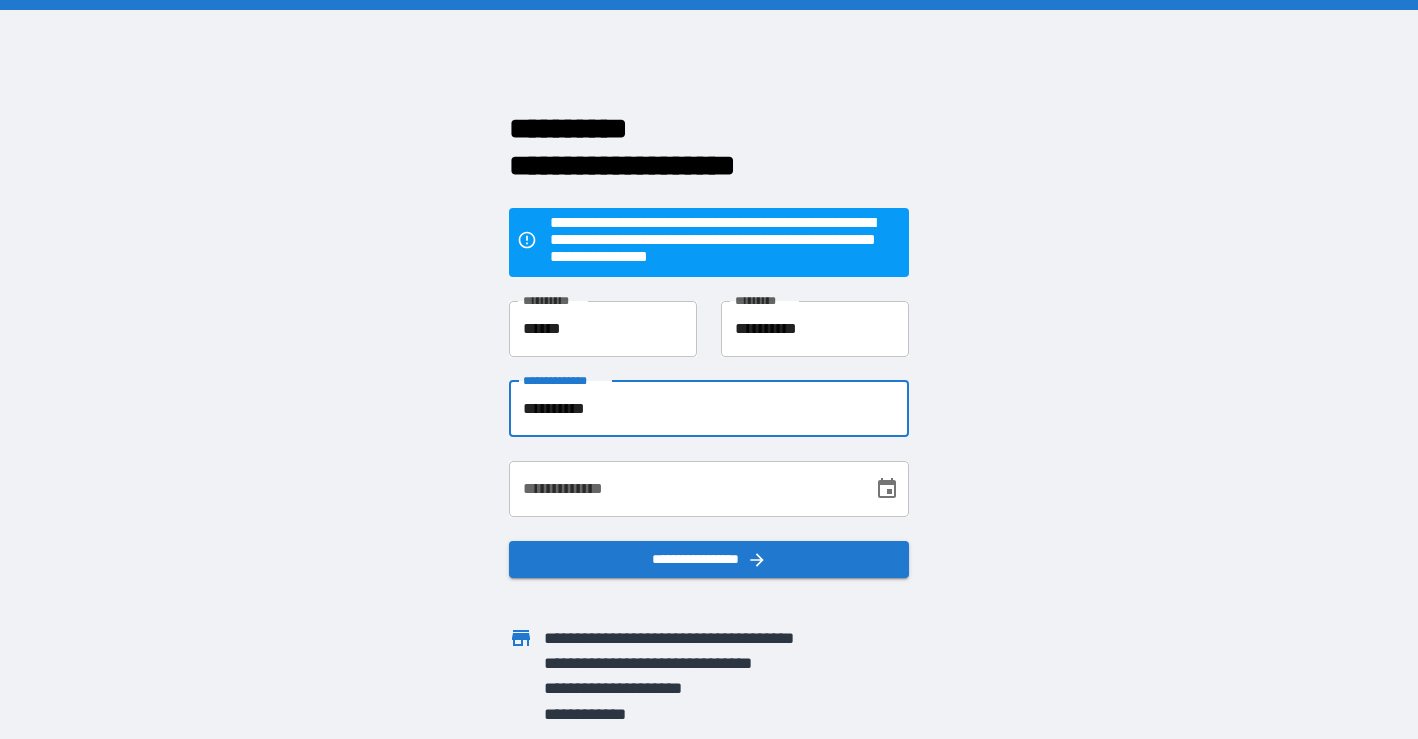 type on "**********" 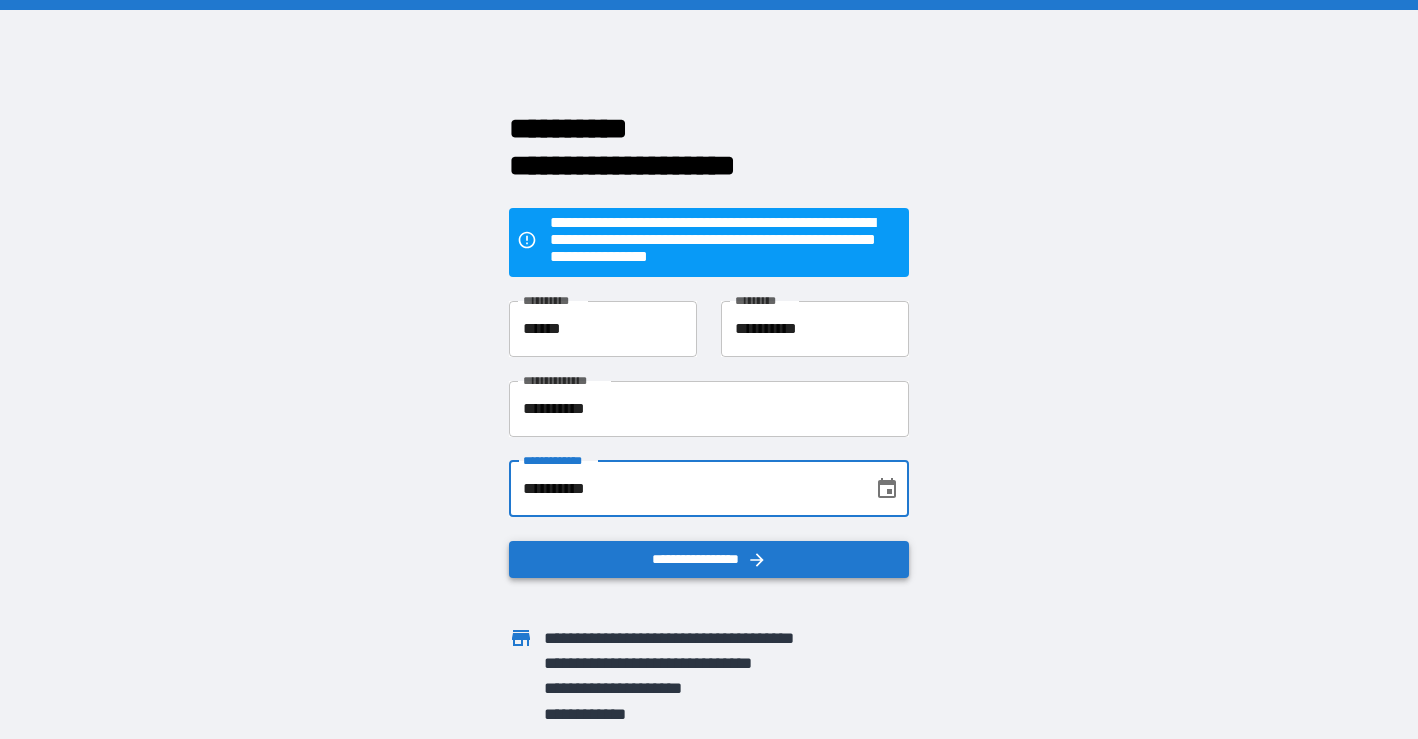 type on "**********" 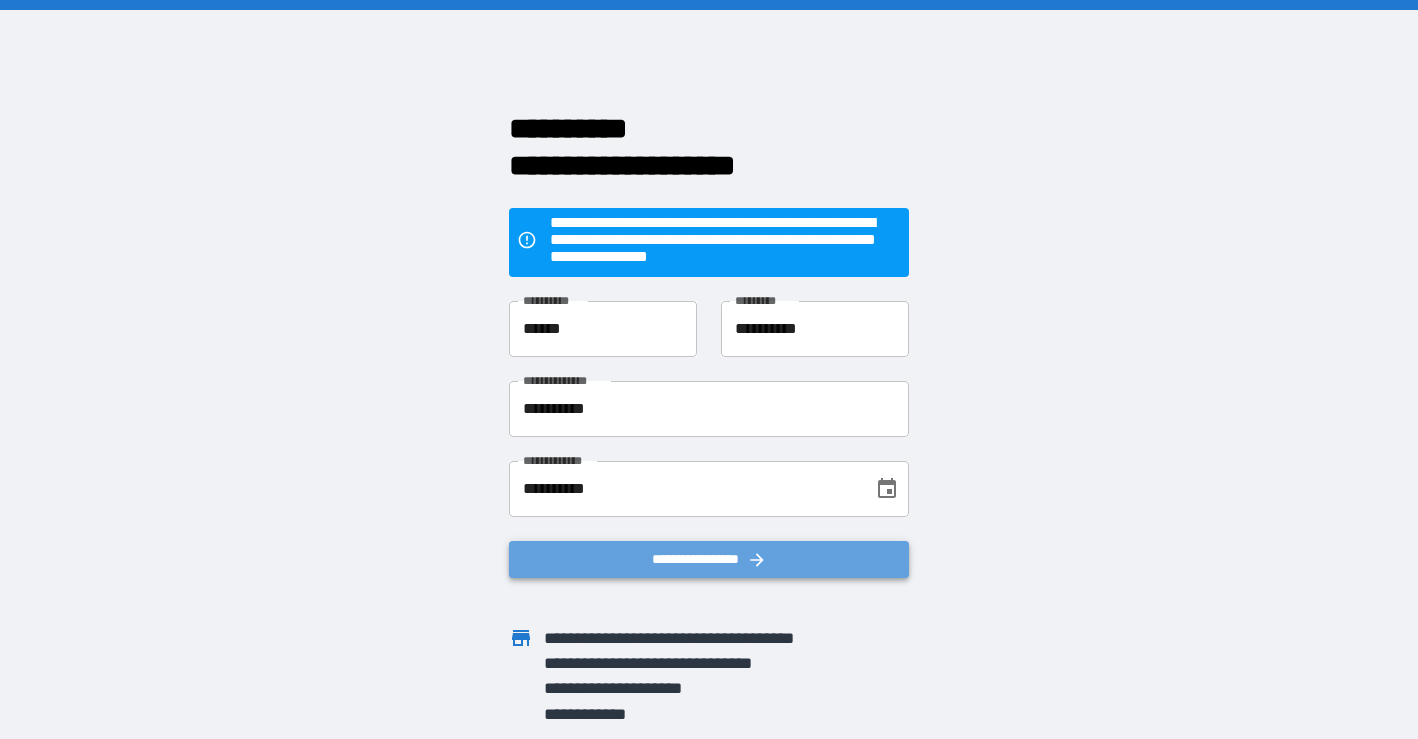 click on "**********" at bounding box center (709, 559) 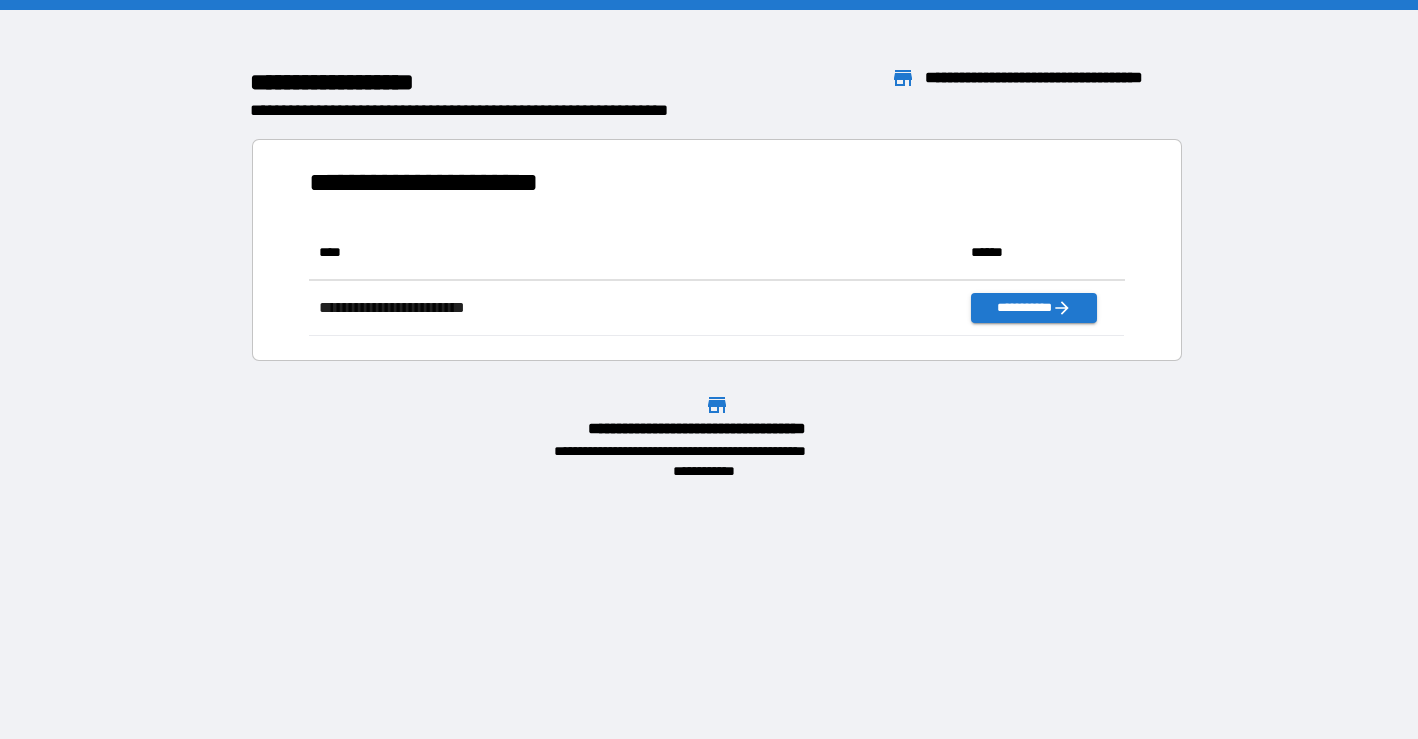 scroll, scrollTop: 1, scrollLeft: 1, axis: both 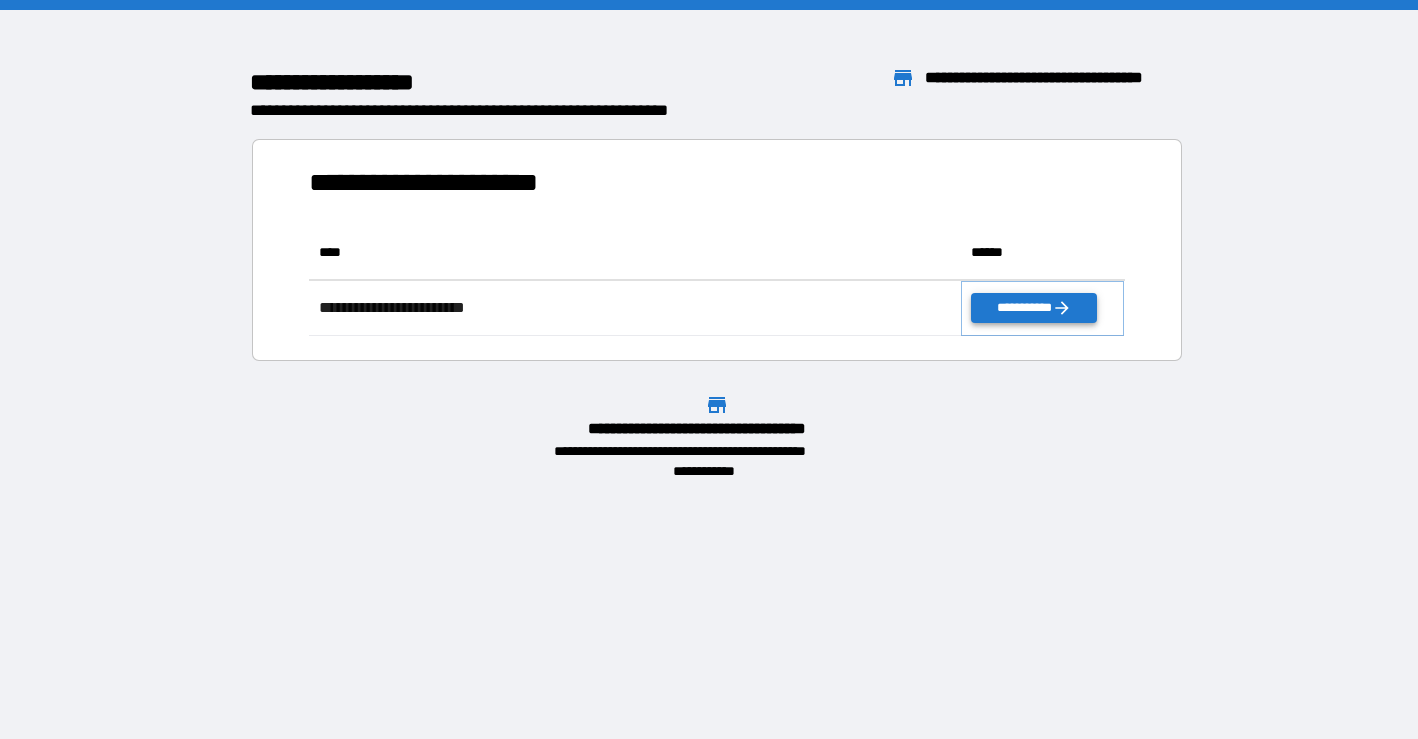 click on "**********" at bounding box center (1033, 308) 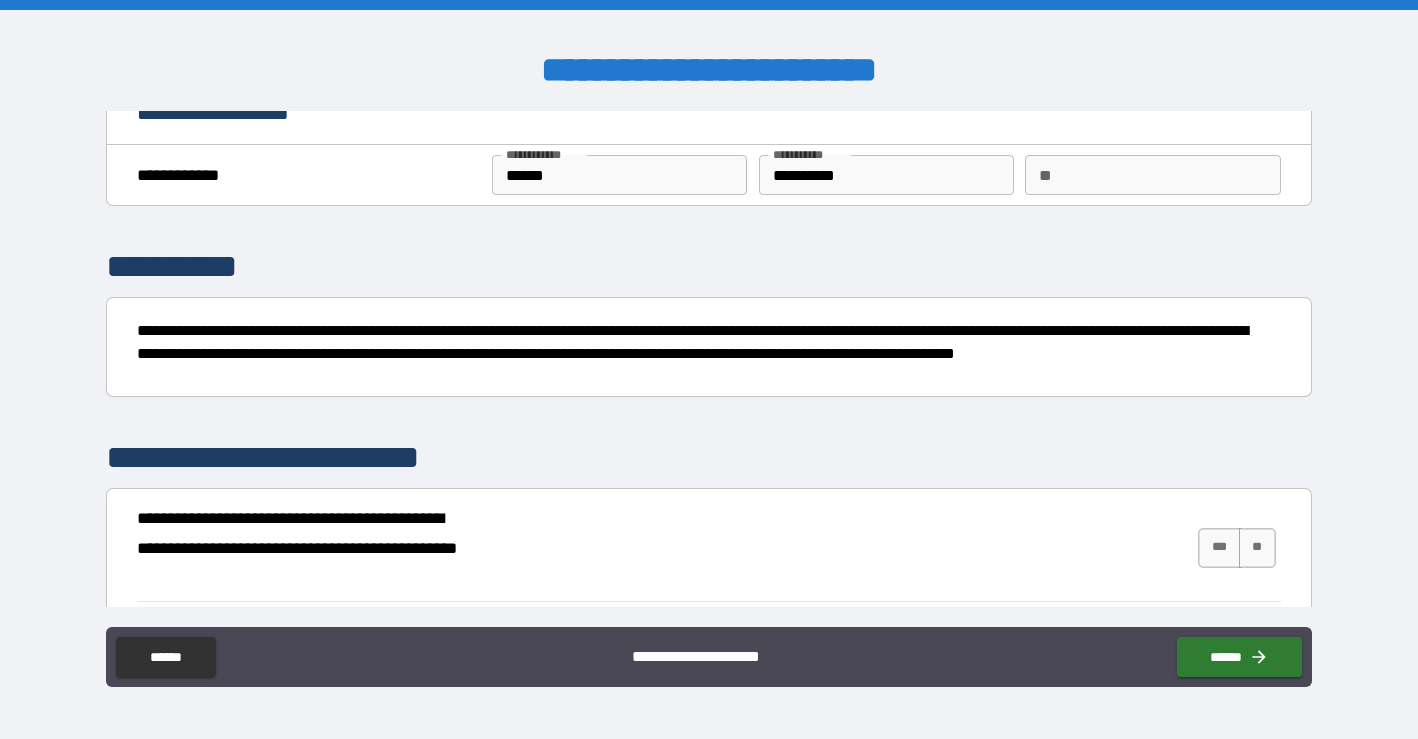 scroll, scrollTop: 6, scrollLeft: 0, axis: vertical 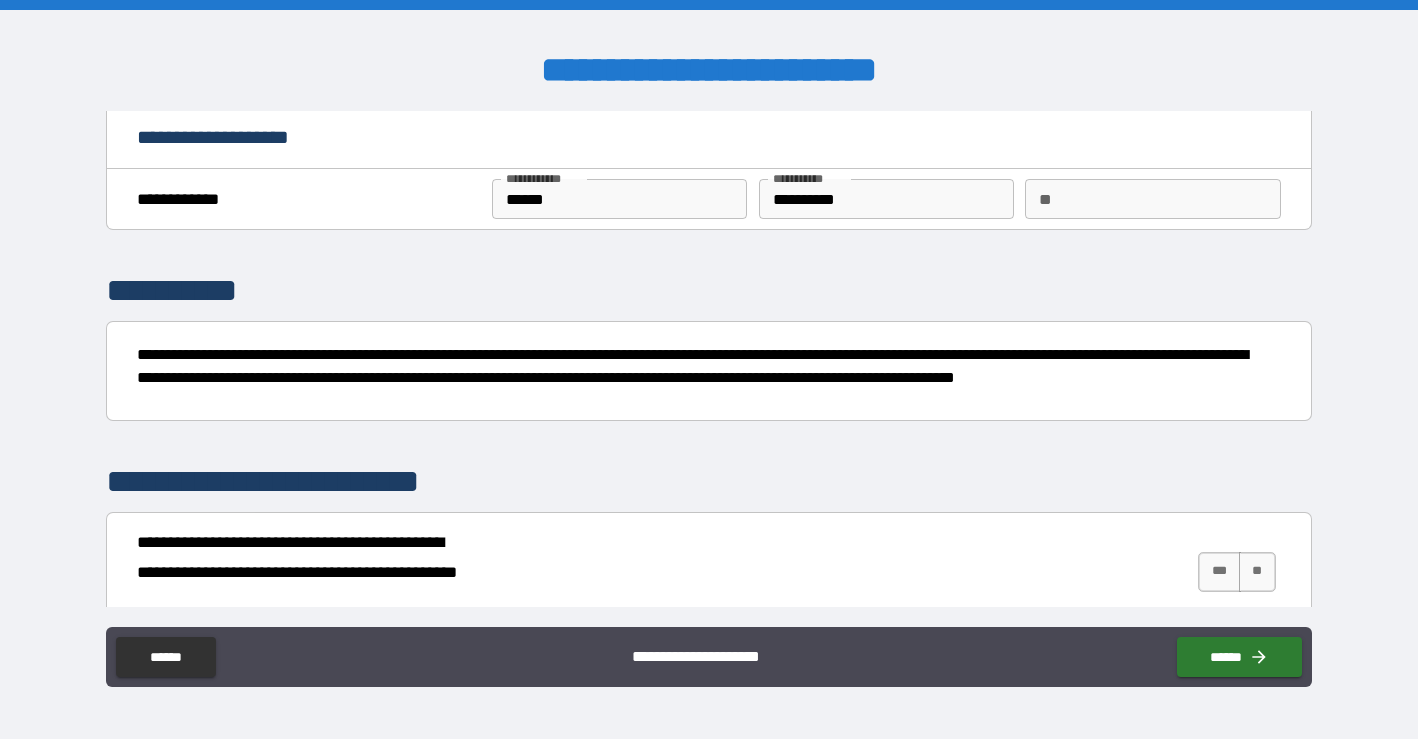 click on "**" at bounding box center (1152, 199) 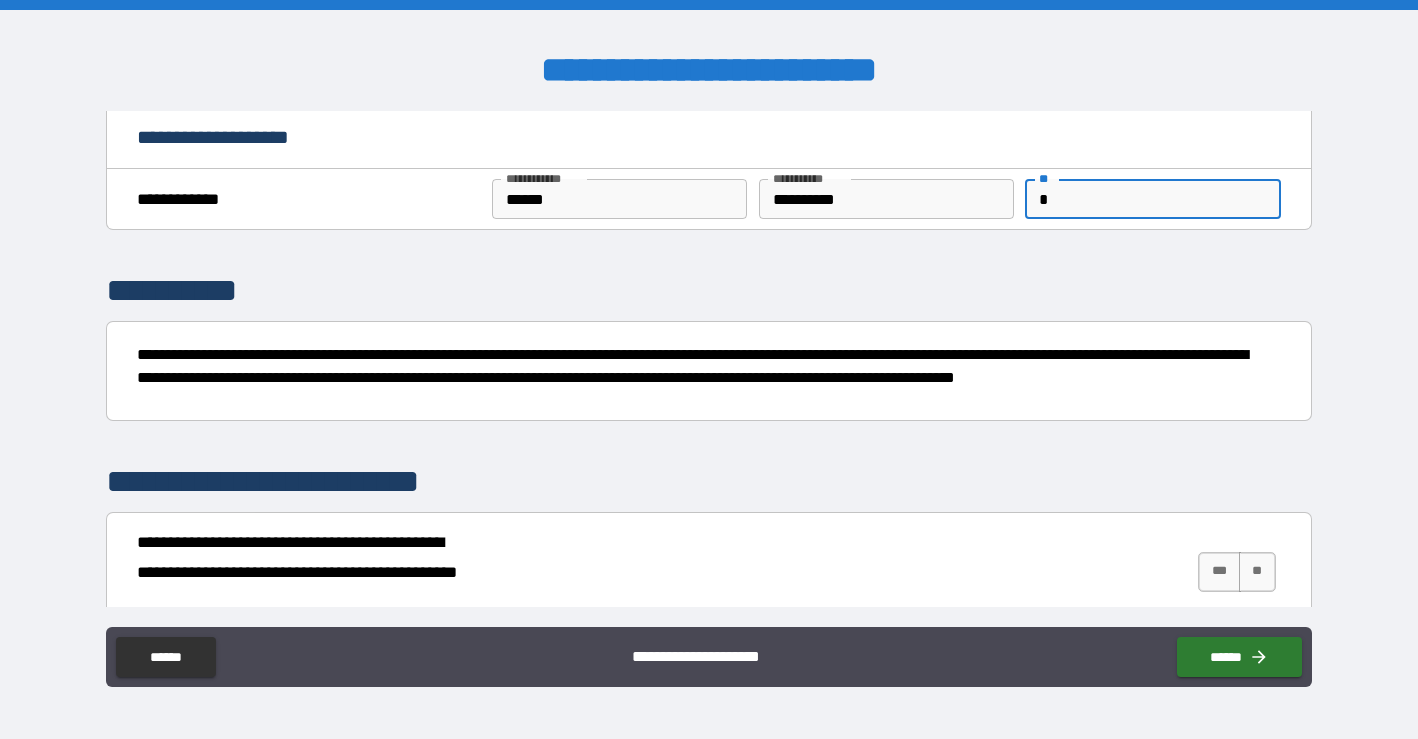 type on "*" 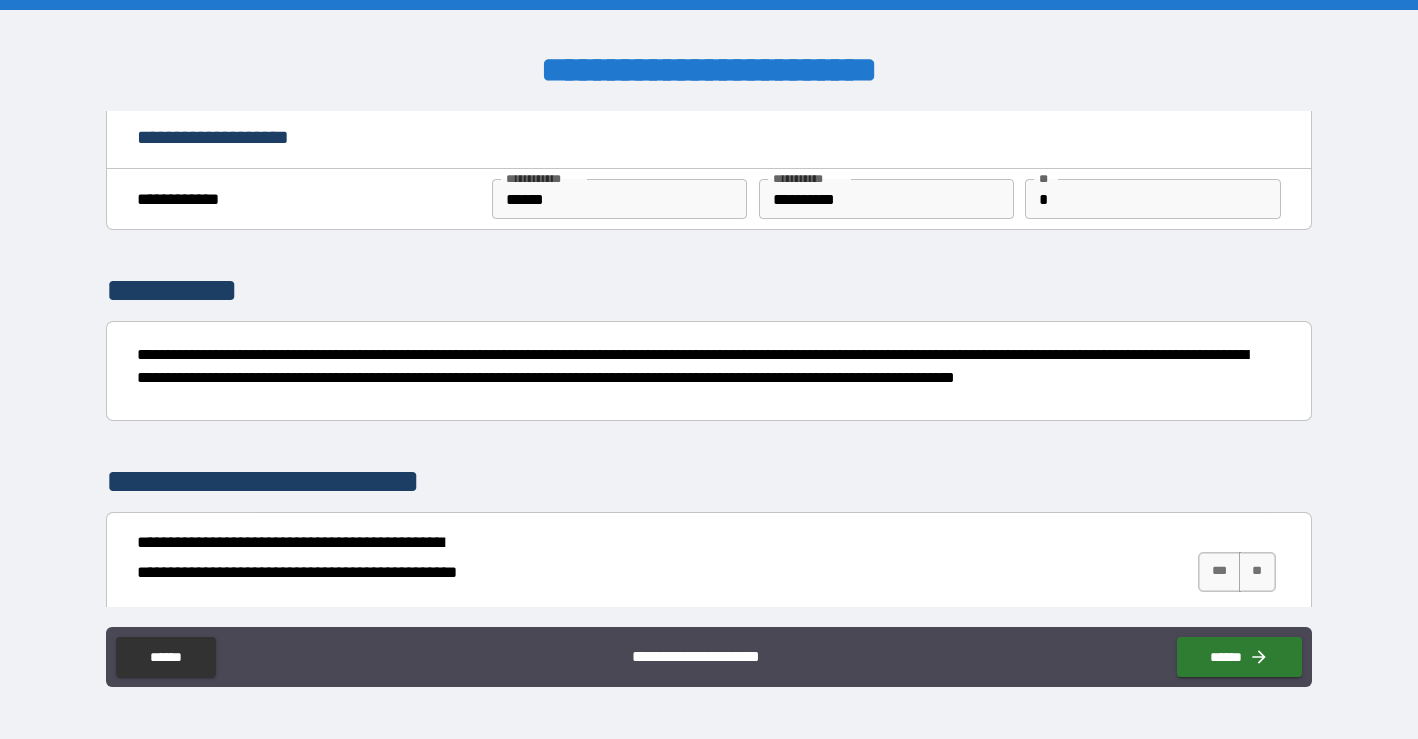 click on "**********" at bounding box center [708, 481] 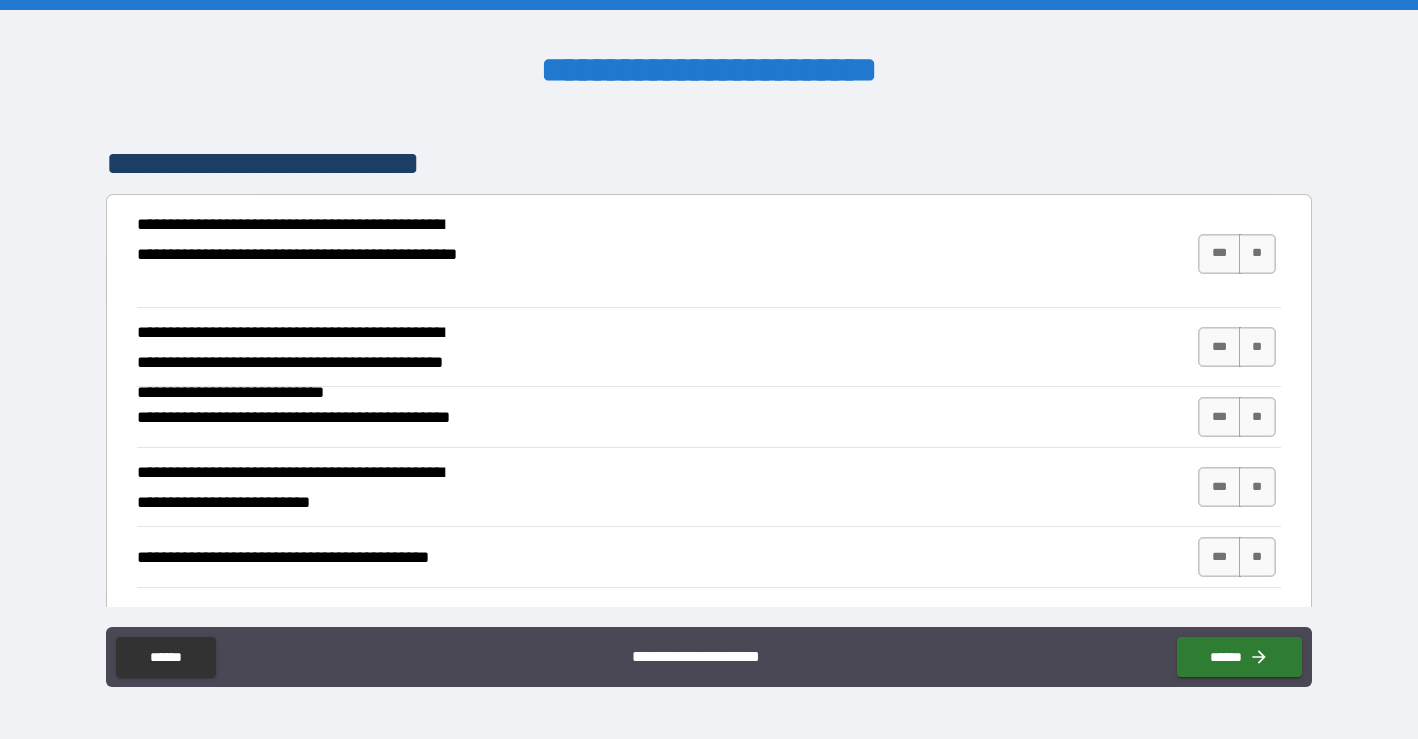 scroll, scrollTop: 329, scrollLeft: 0, axis: vertical 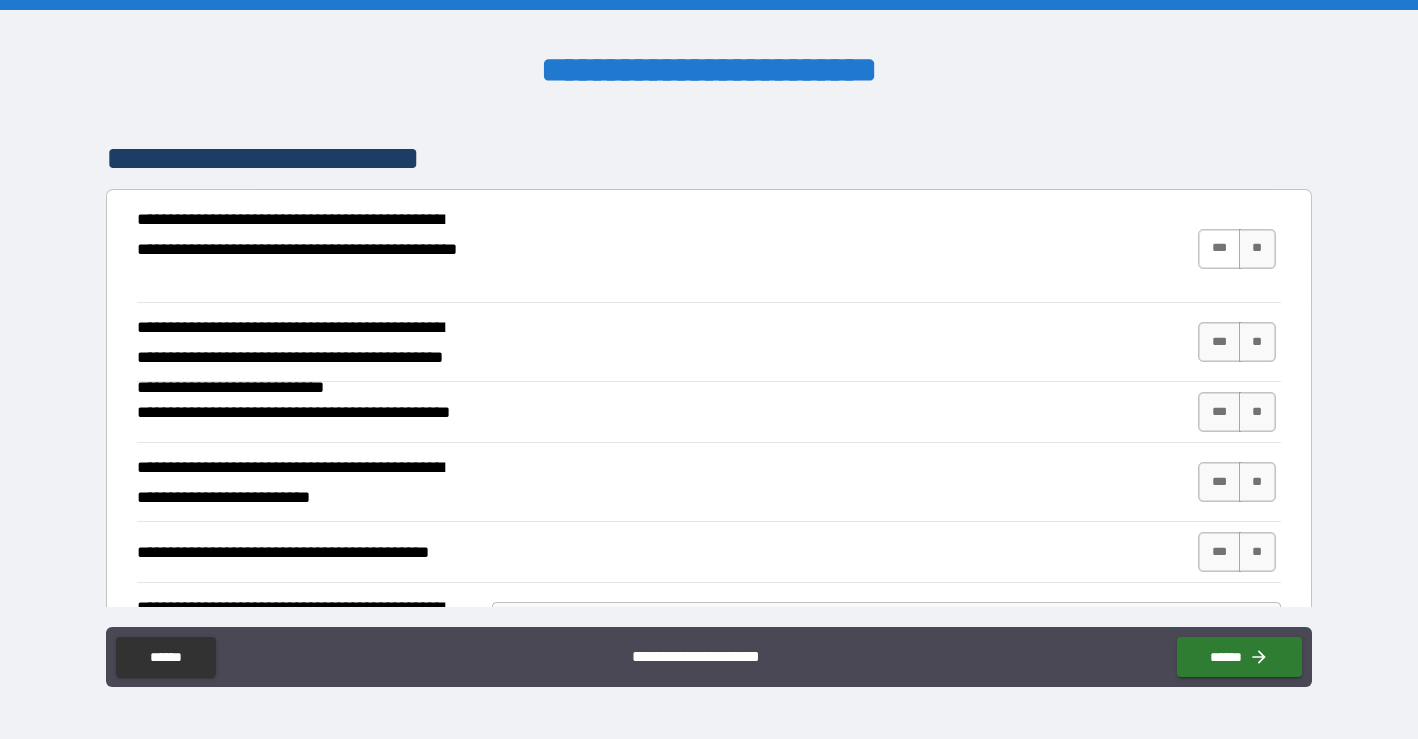 click on "***" at bounding box center (1219, 249) 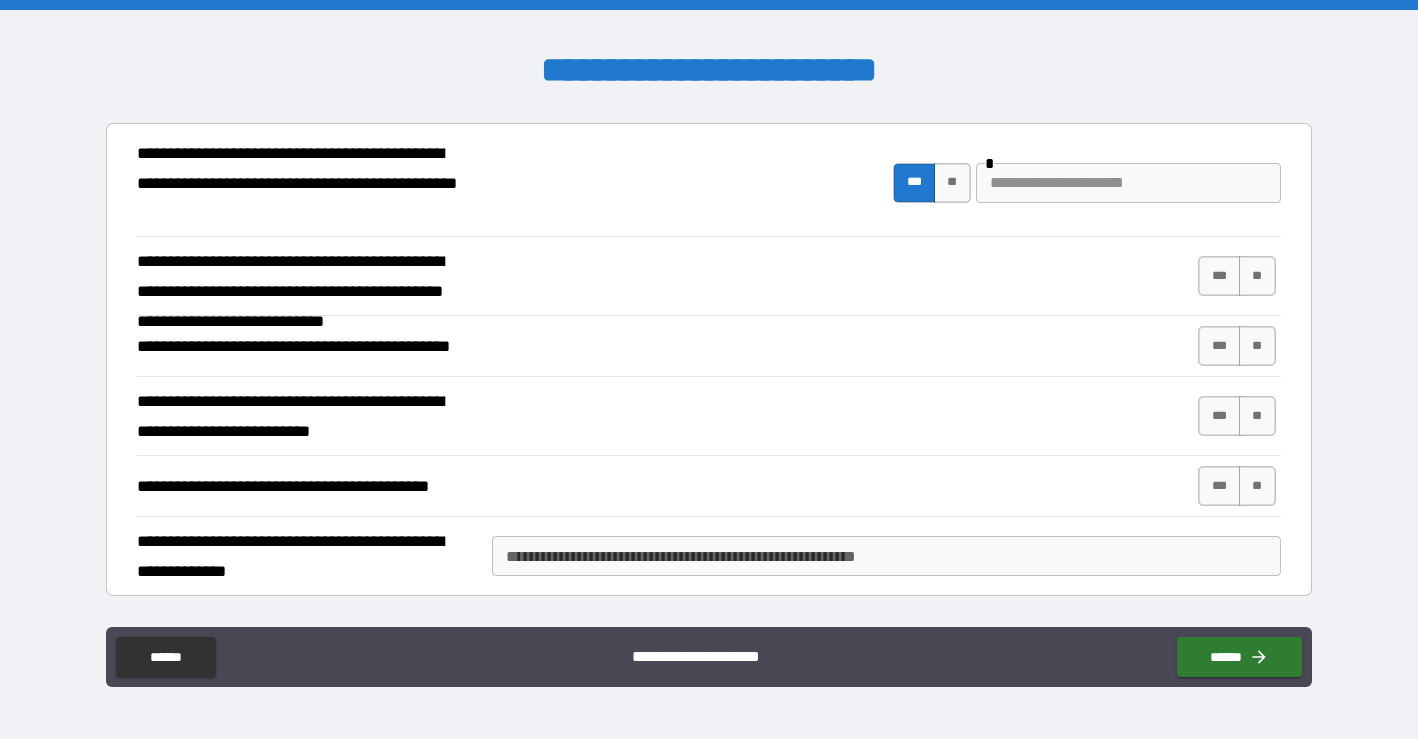 scroll, scrollTop: 403, scrollLeft: 0, axis: vertical 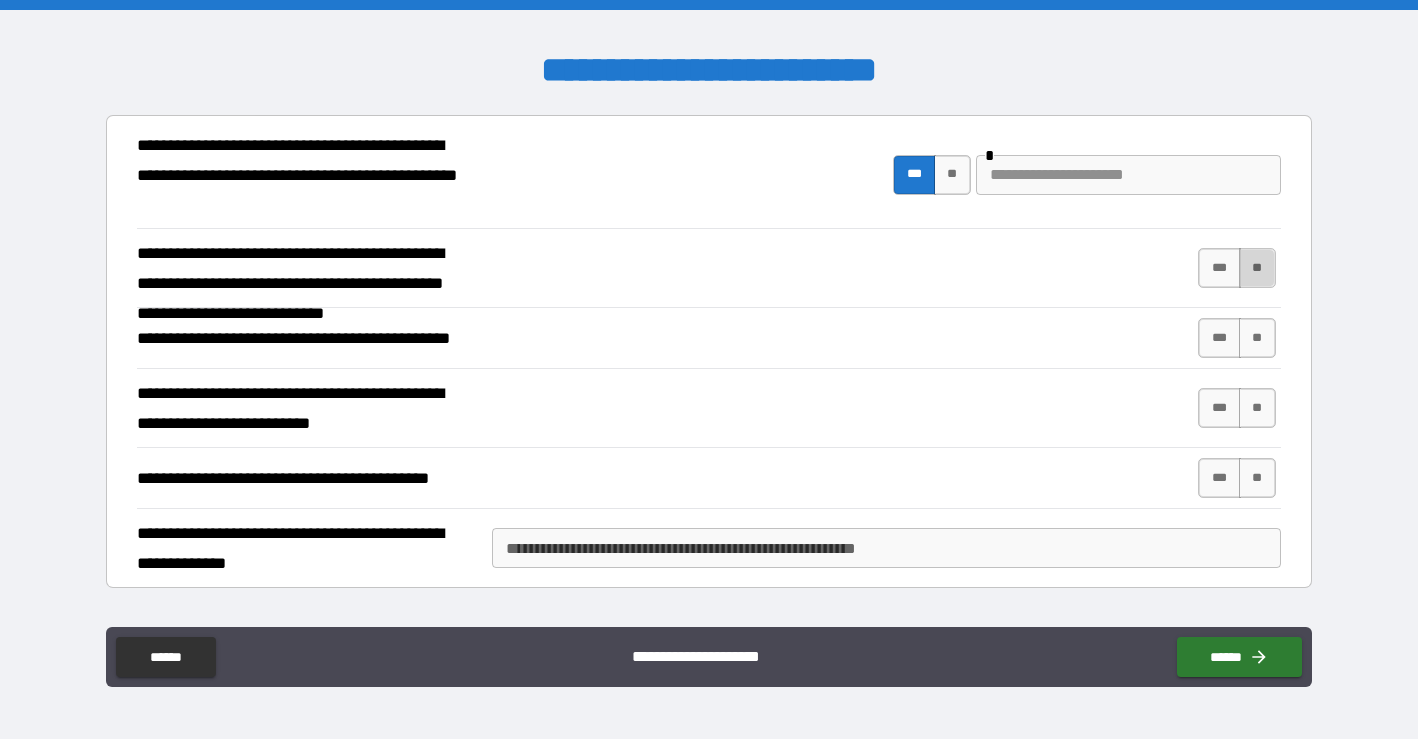 click on "**" at bounding box center (1257, 268) 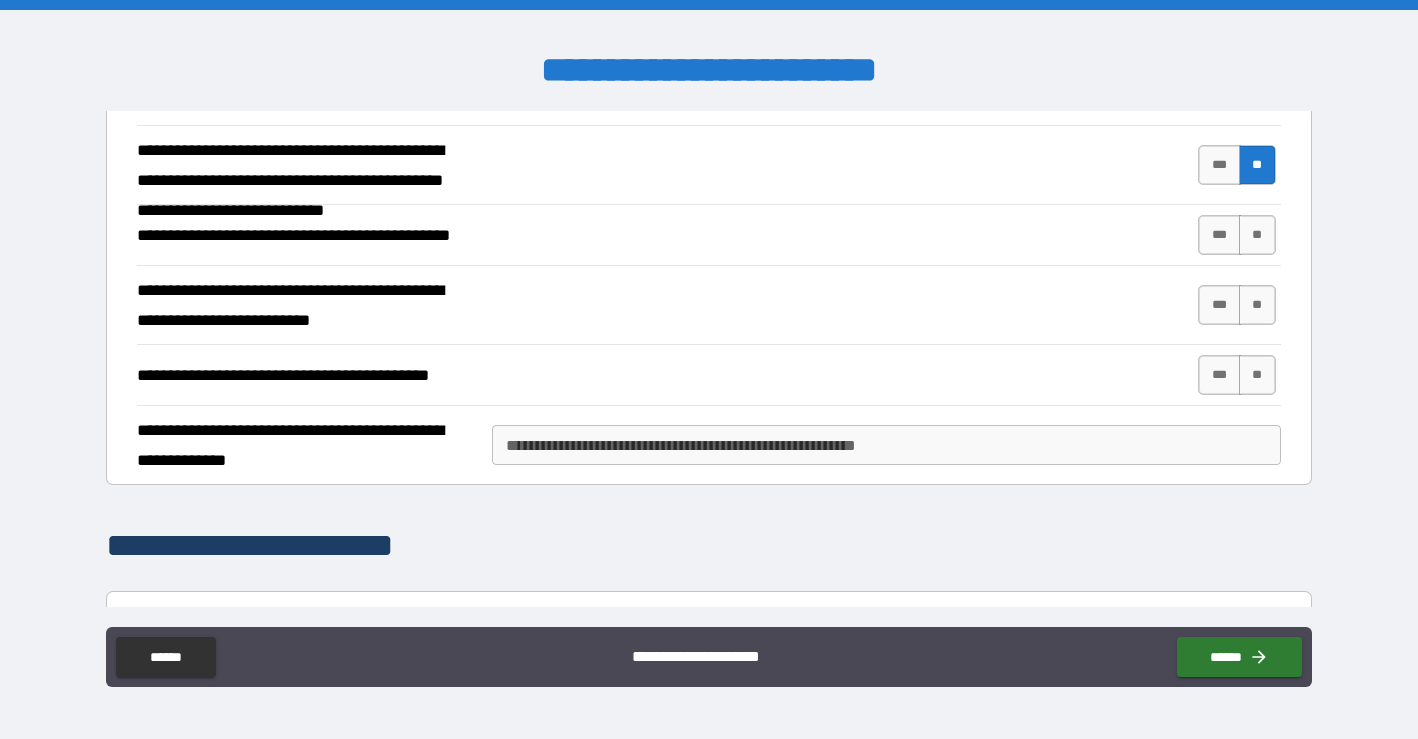 scroll, scrollTop: 513, scrollLeft: 0, axis: vertical 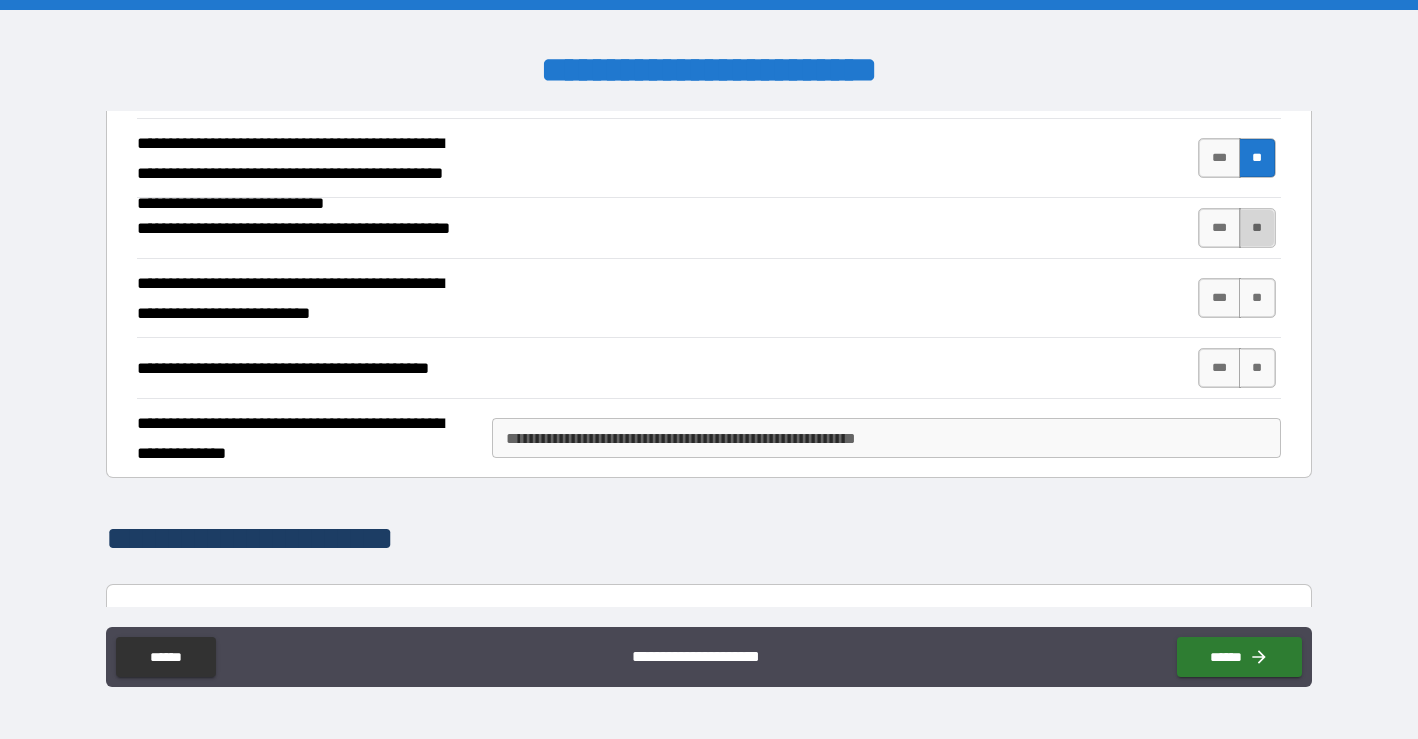 click on "**" at bounding box center (1257, 228) 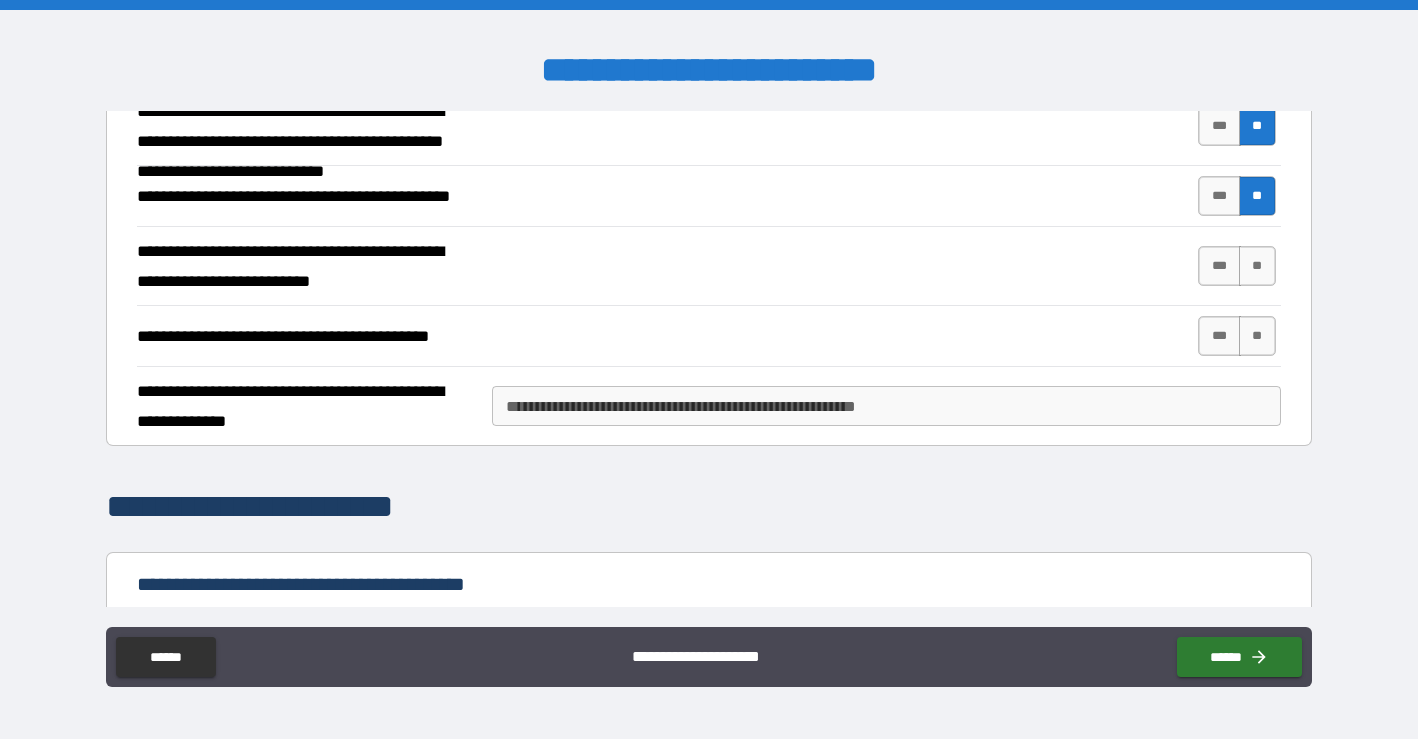 scroll, scrollTop: 546, scrollLeft: 0, axis: vertical 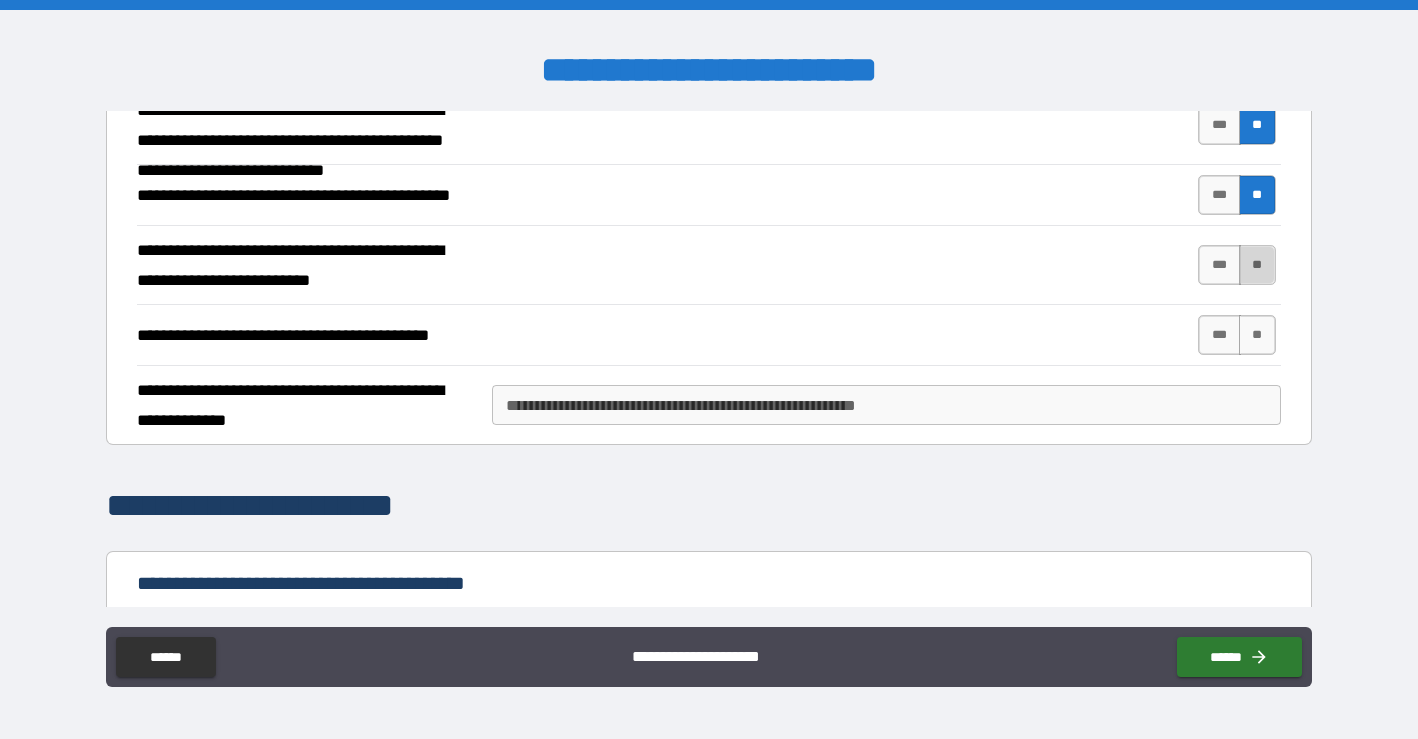 click on "**" at bounding box center [1257, 265] 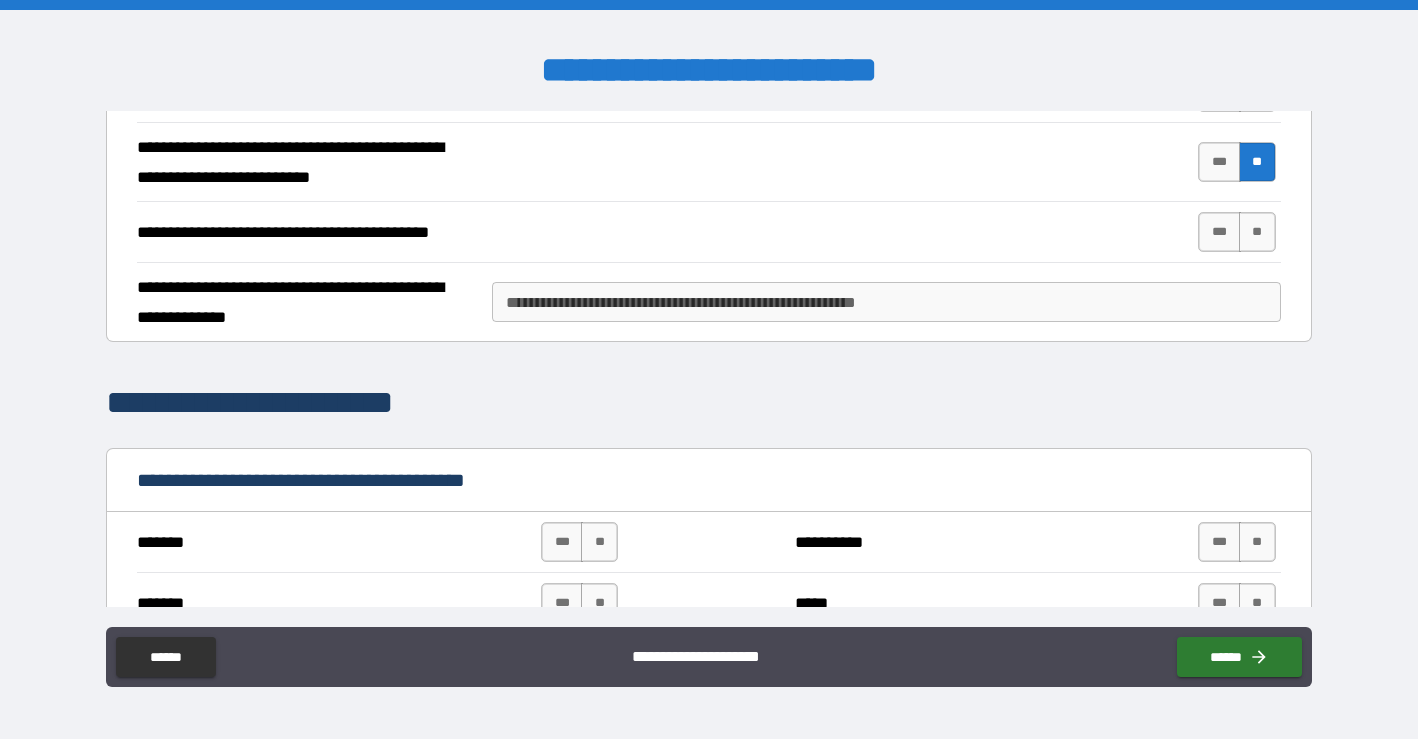 scroll, scrollTop: 678, scrollLeft: 0, axis: vertical 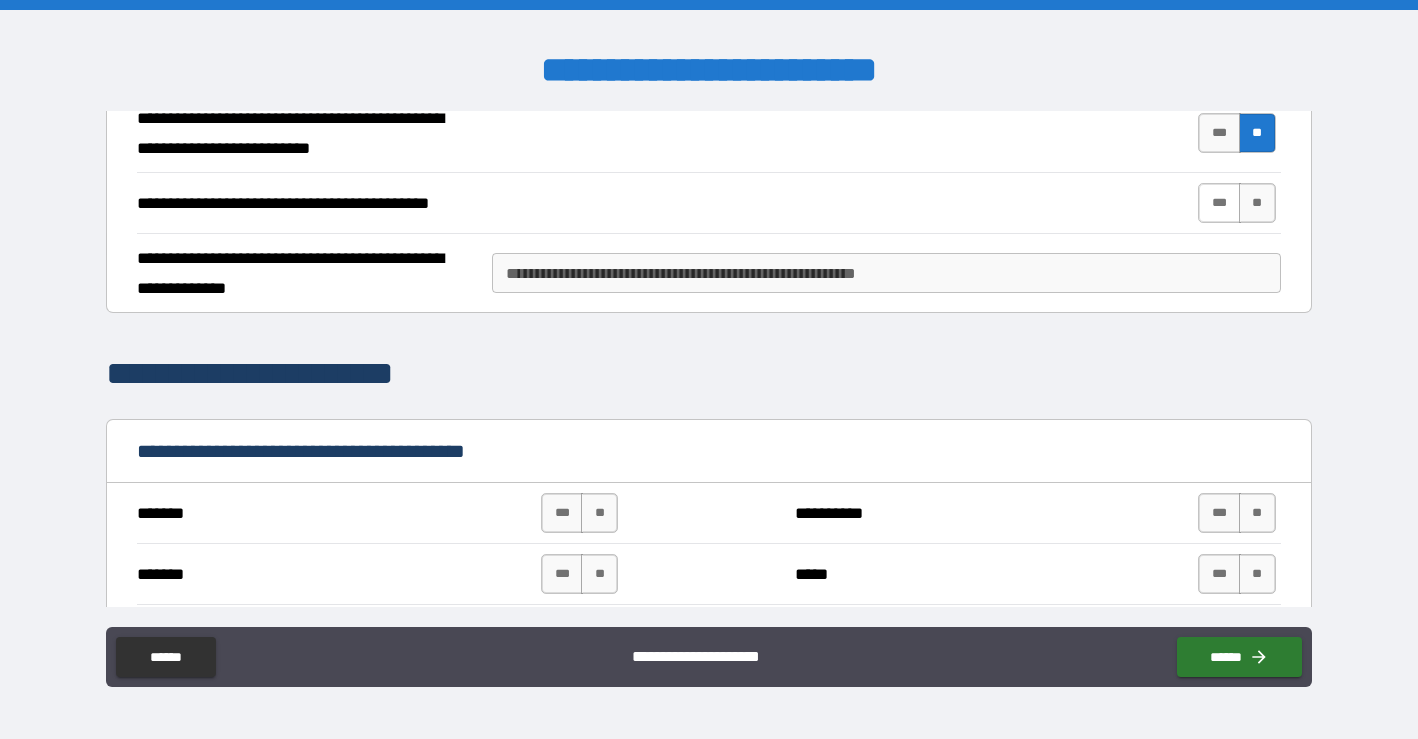 click on "***" at bounding box center (1219, 203) 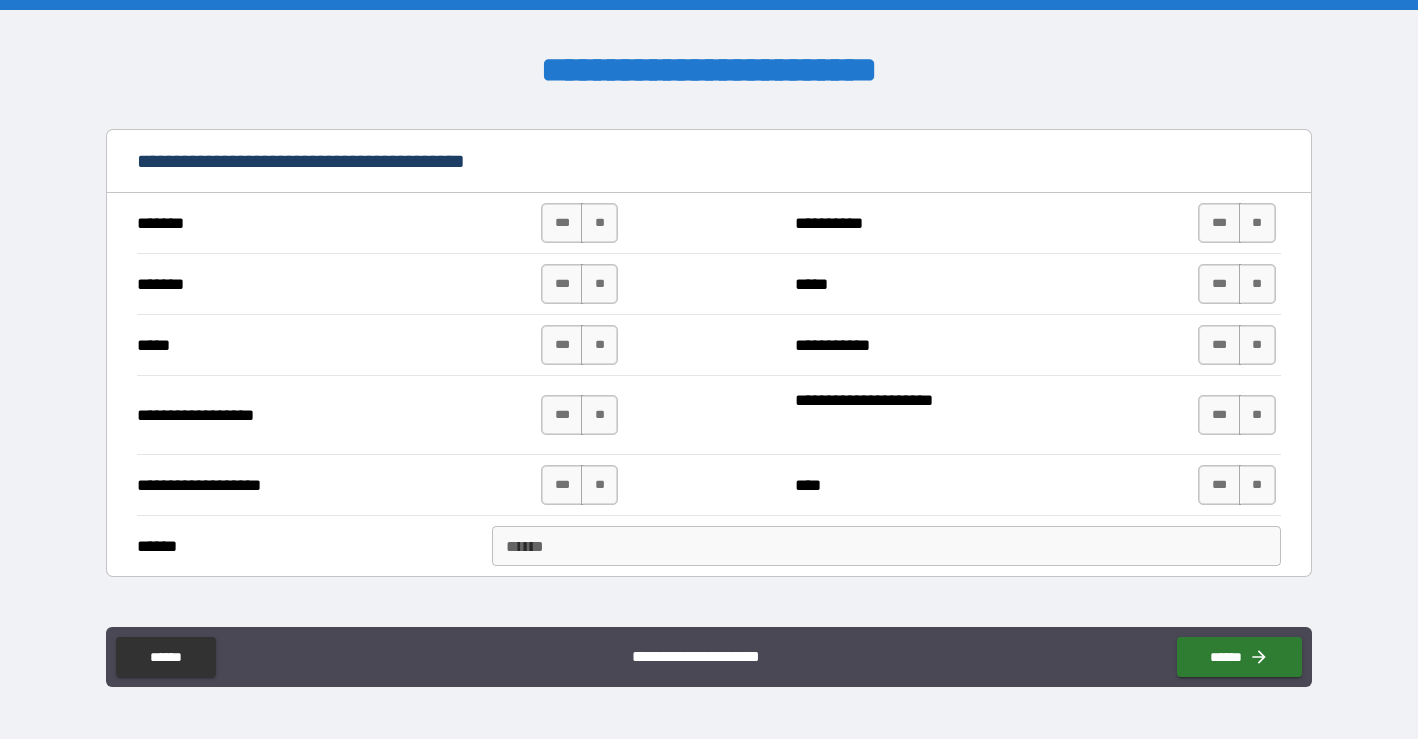 scroll, scrollTop: 977, scrollLeft: 0, axis: vertical 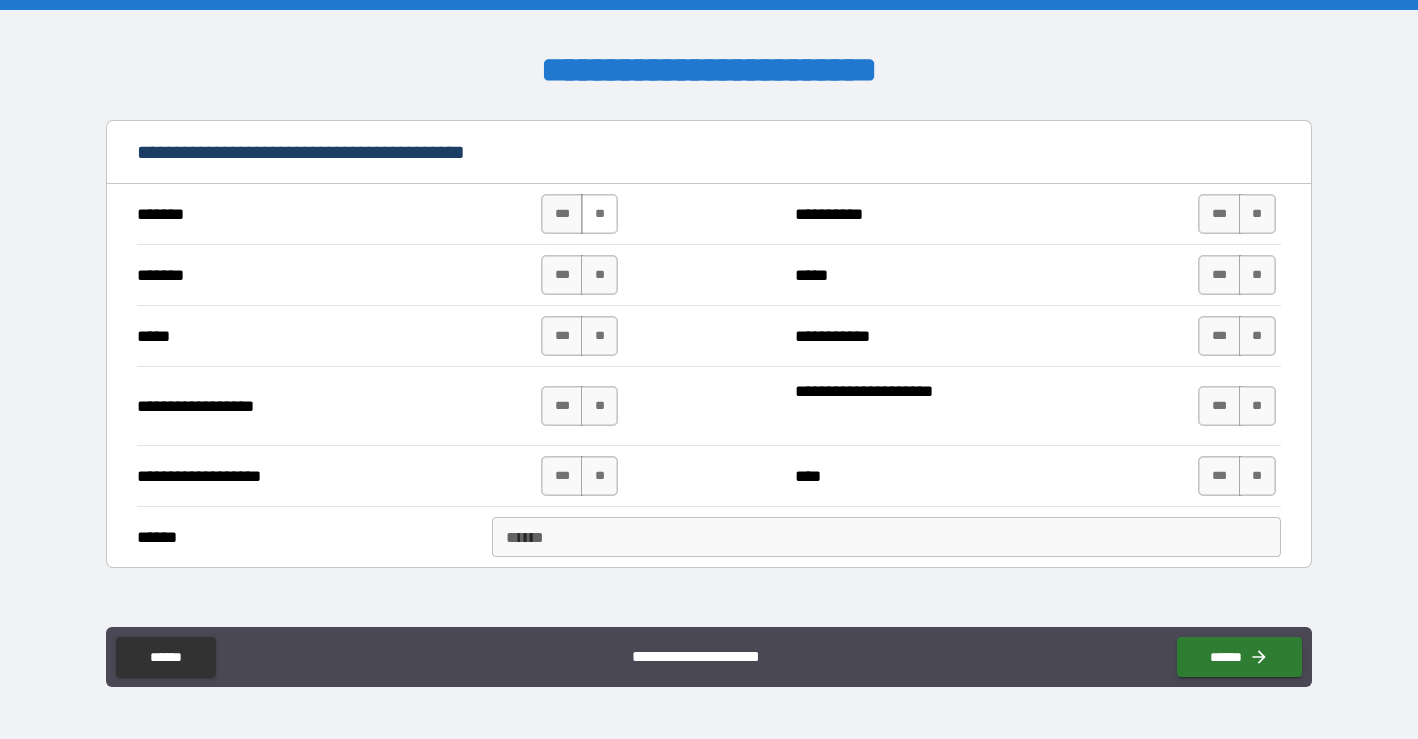 click on "**" at bounding box center (599, 214) 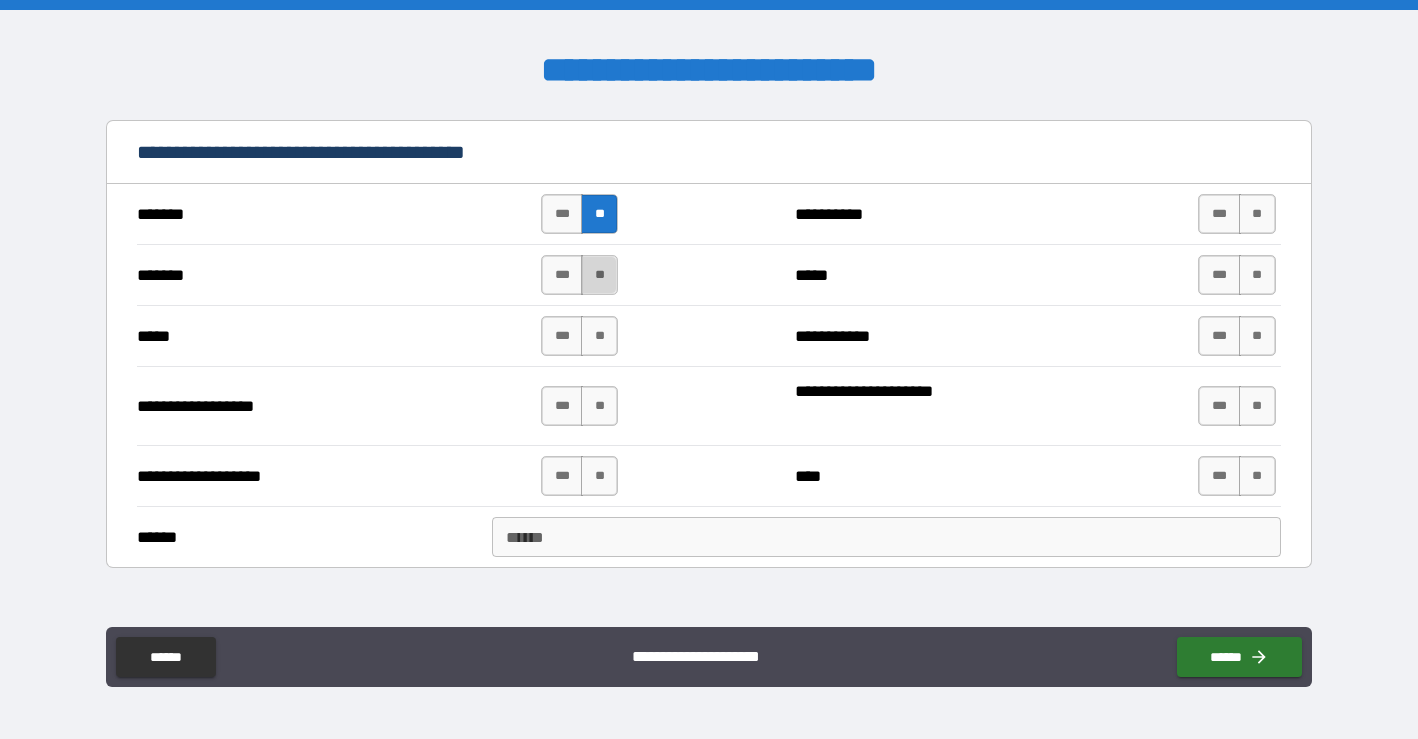 click on "**" at bounding box center [599, 275] 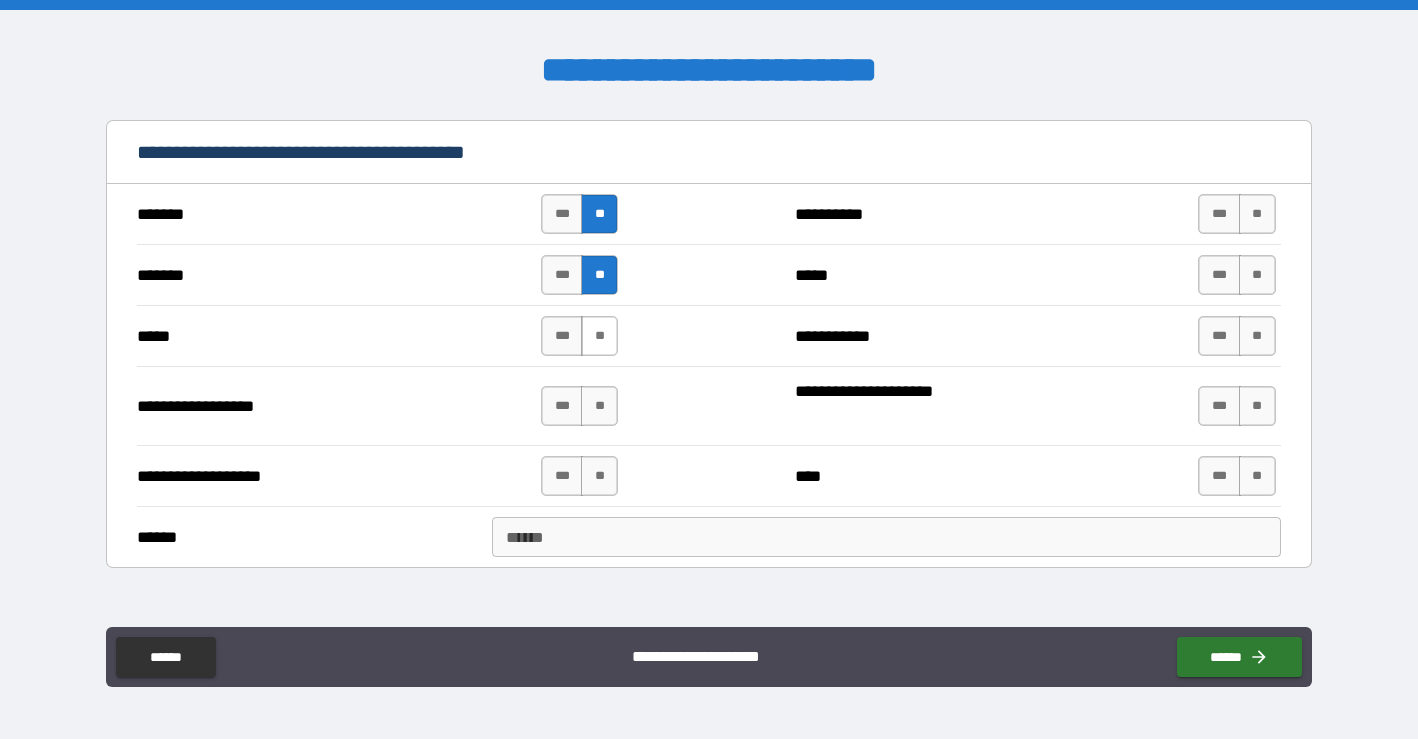click on "**" at bounding box center [599, 336] 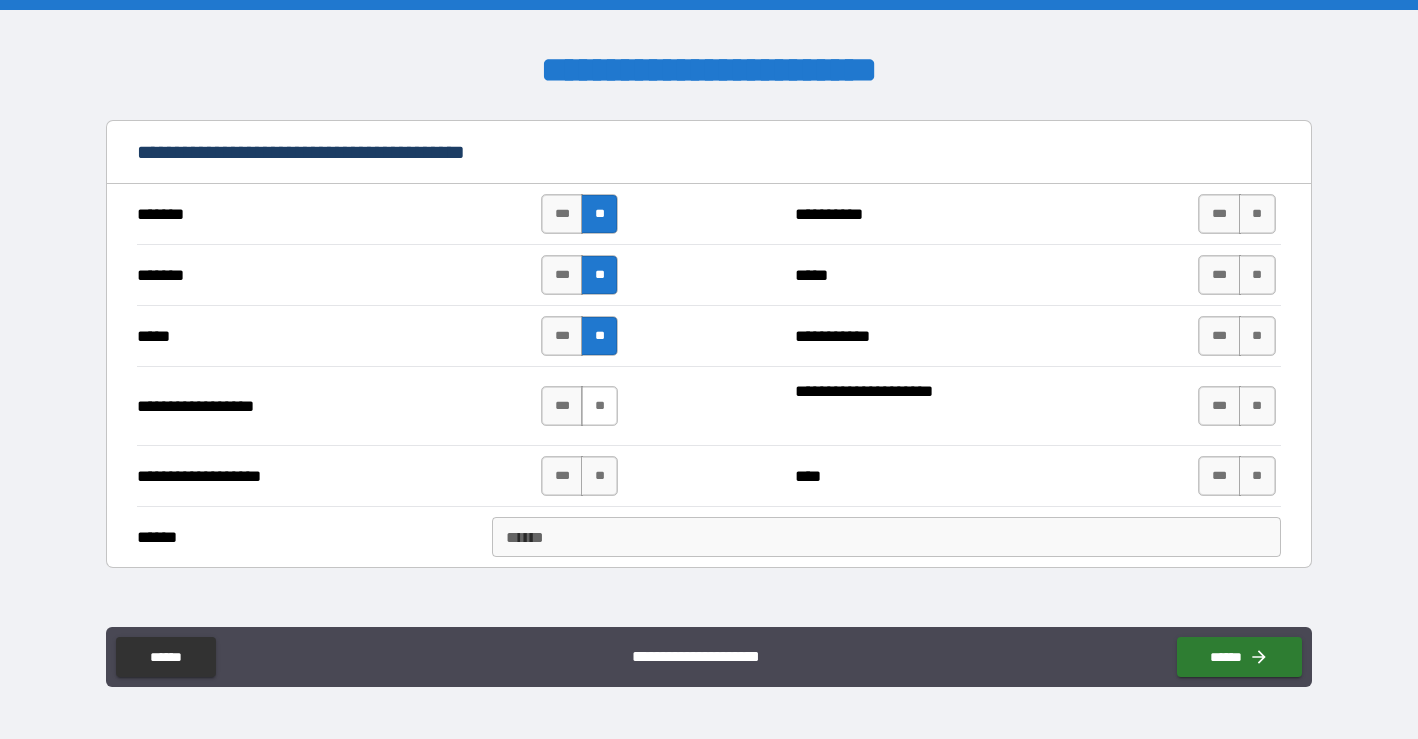 click on "**" at bounding box center [599, 406] 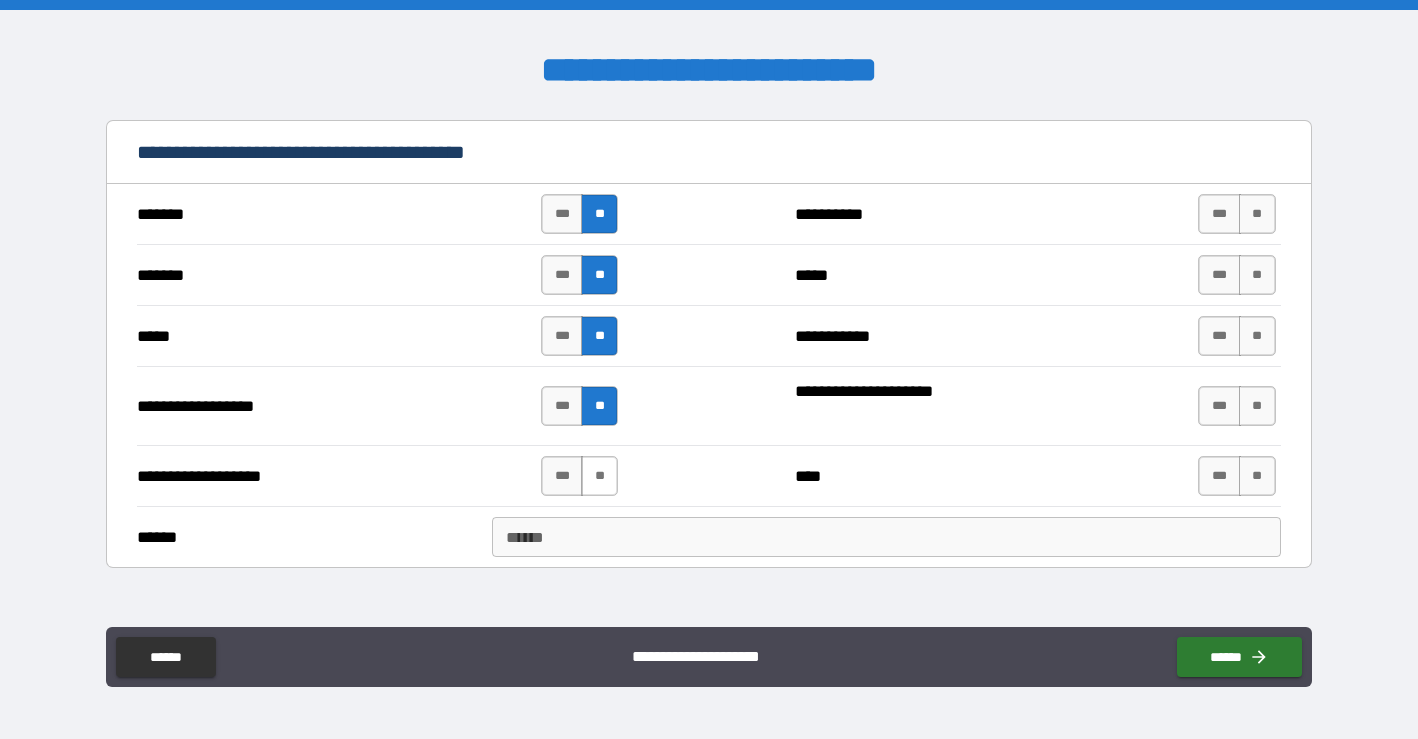 click on "**" at bounding box center (599, 476) 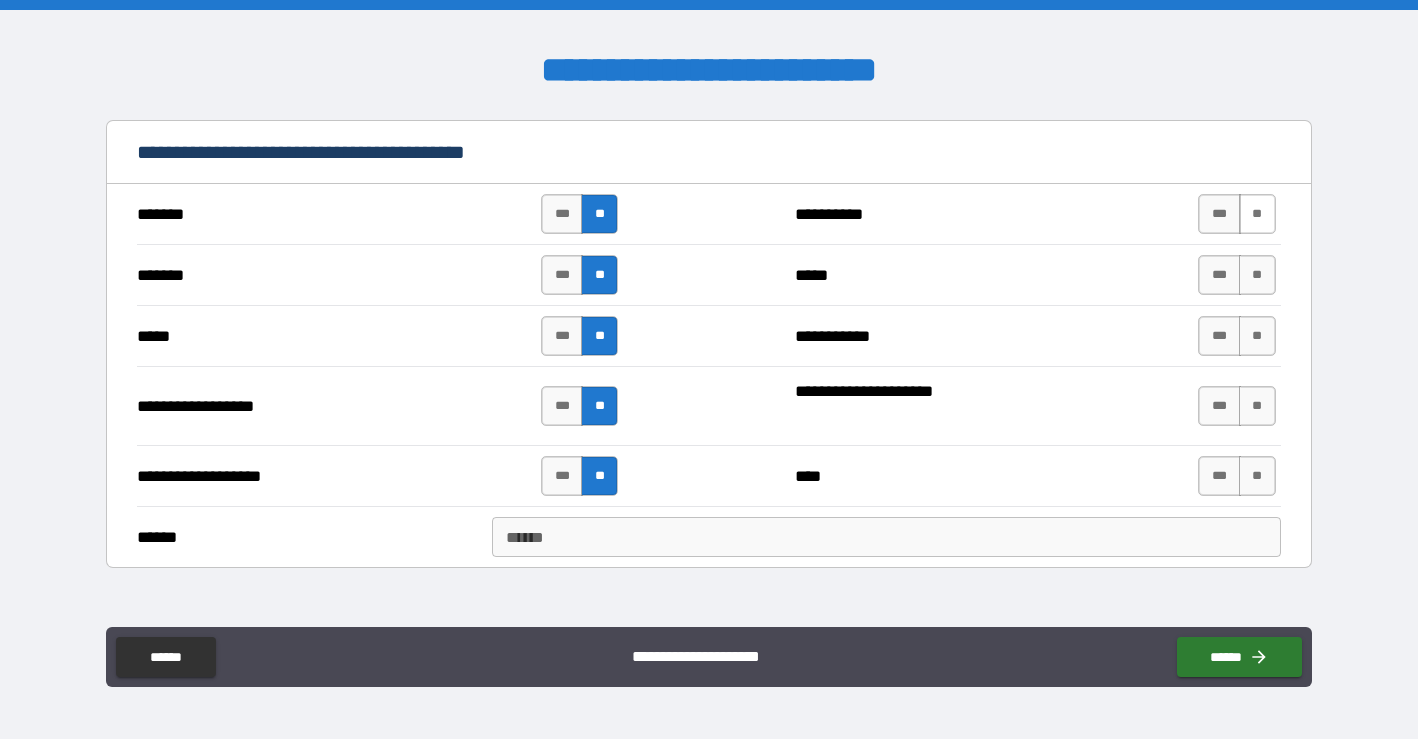 click on "**" at bounding box center (1257, 214) 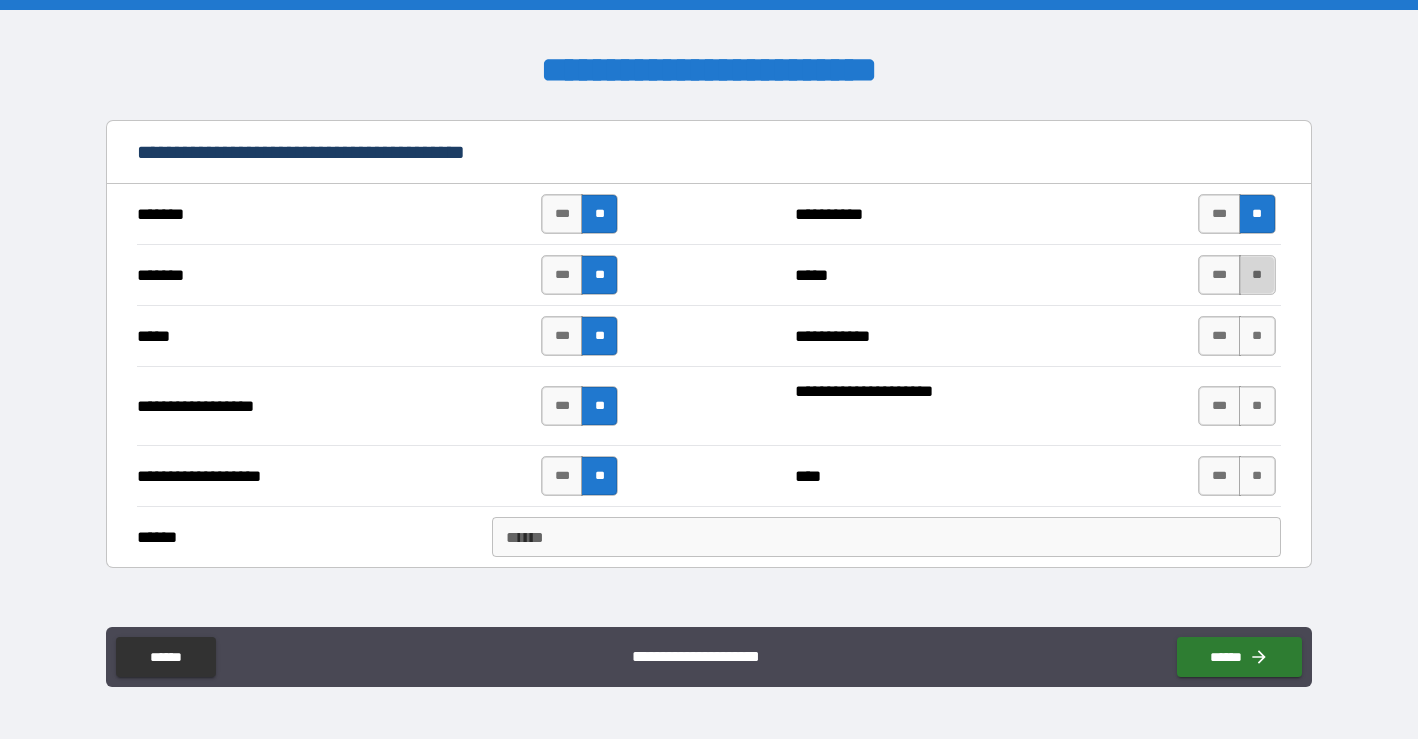 click on "**" at bounding box center [1257, 275] 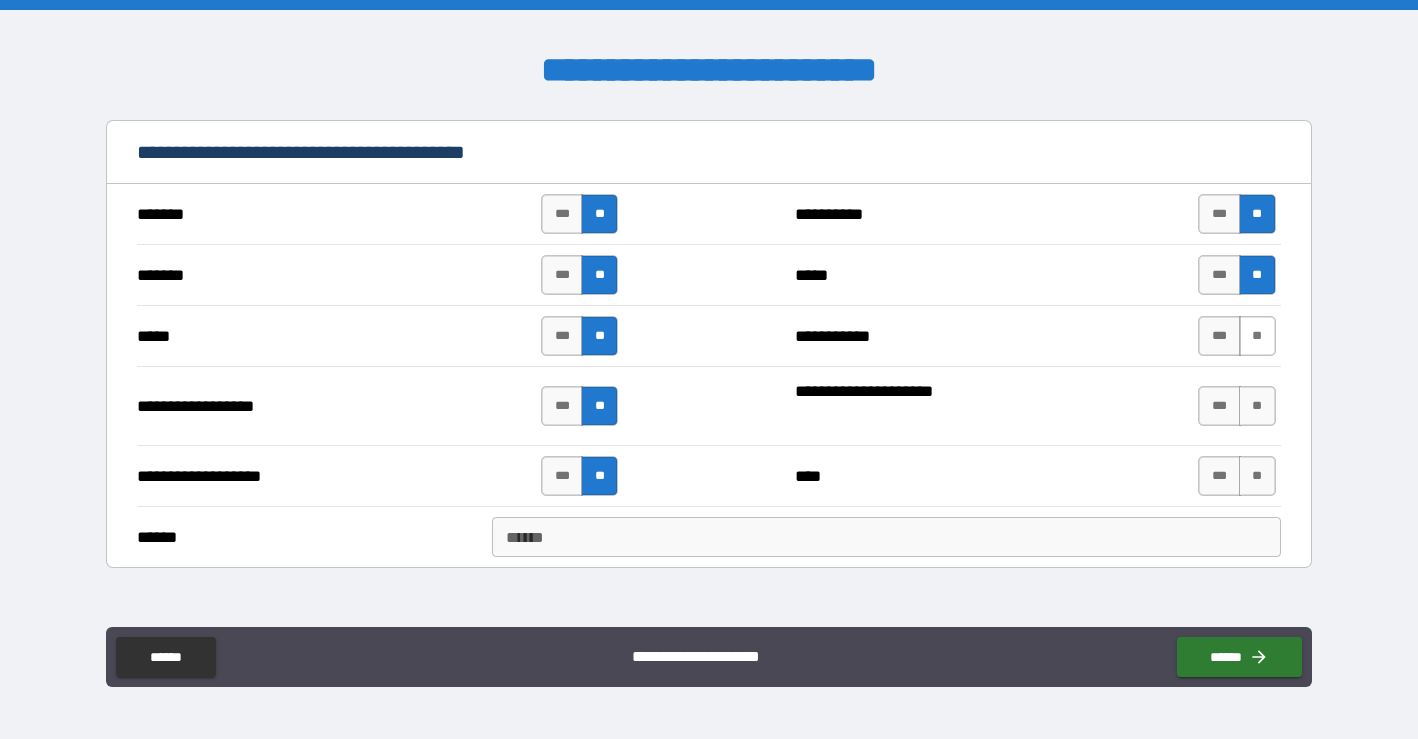 click on "**" at bounding box center (1257, 336) 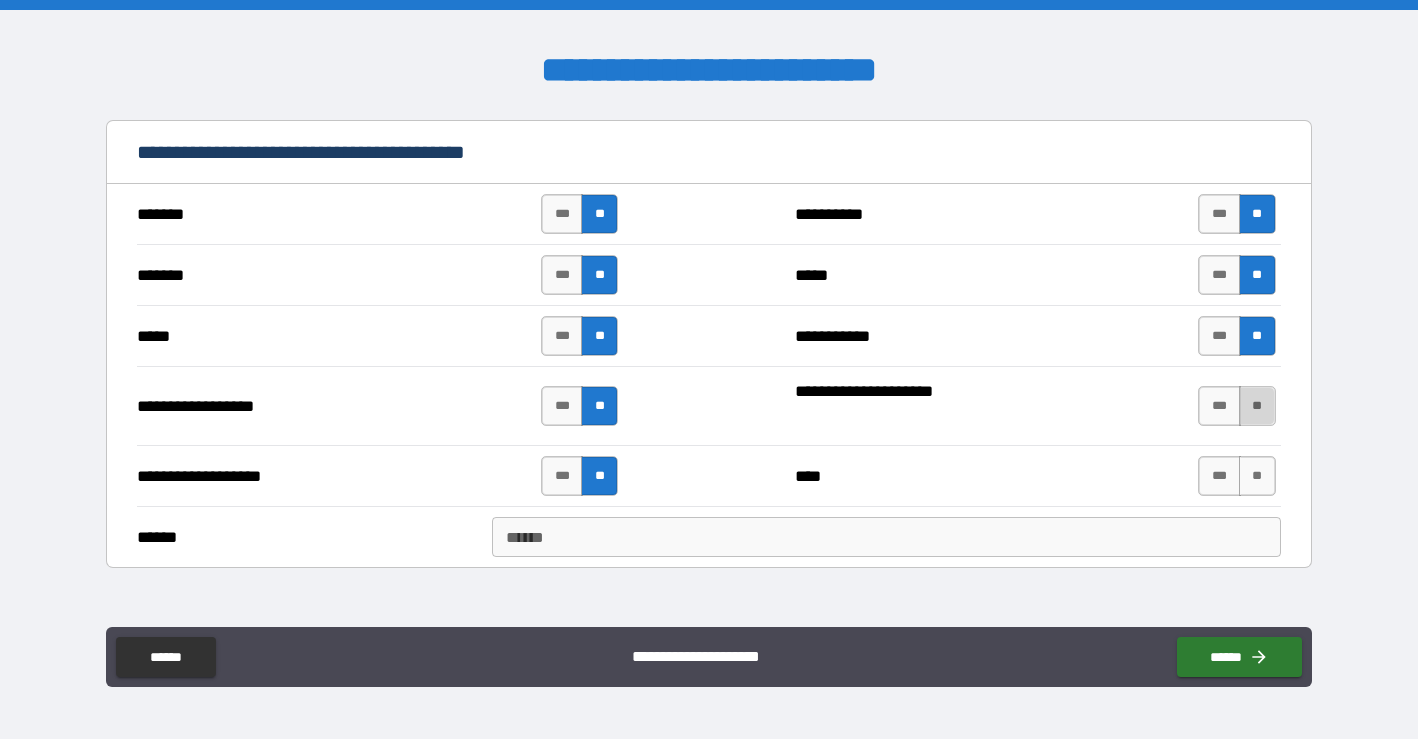click on "**" at bounding box center (1257, 406) 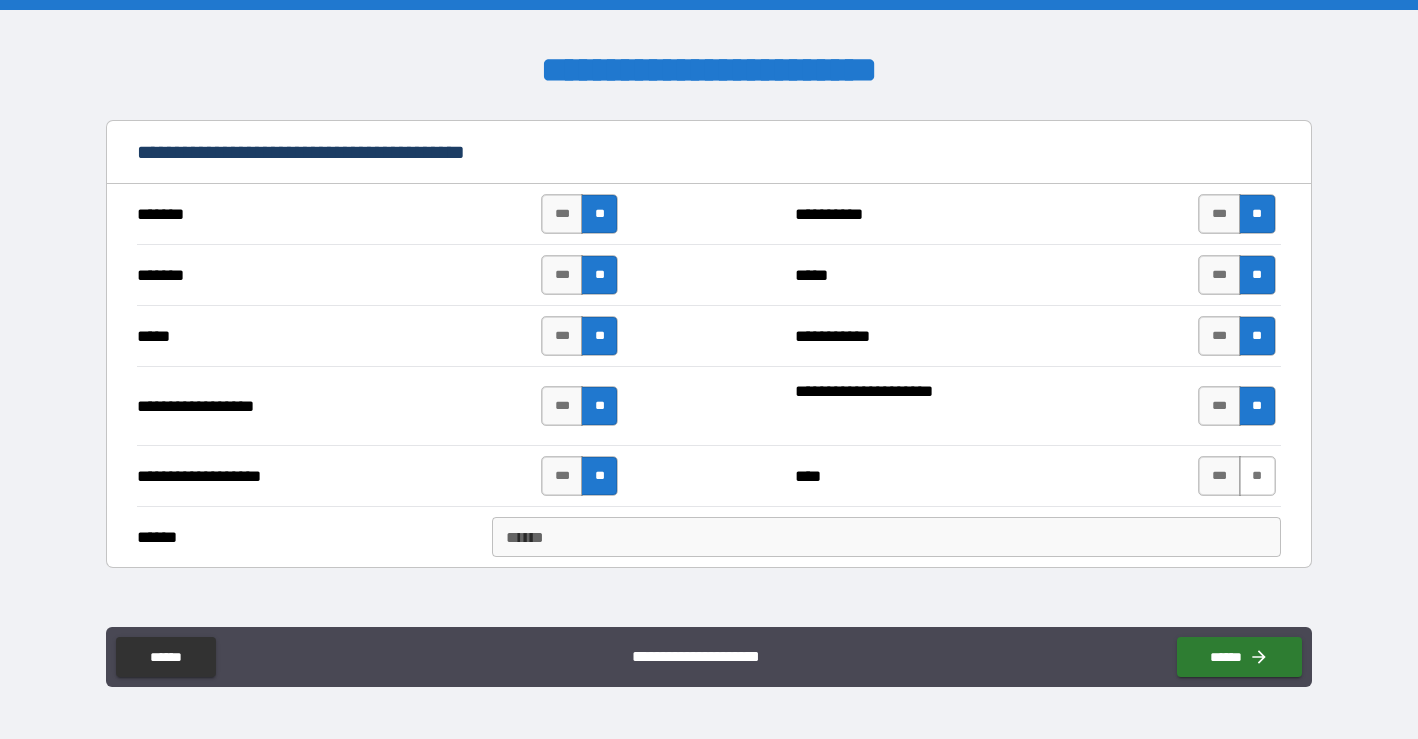 click on "**" at bounding box center [1257, 476] 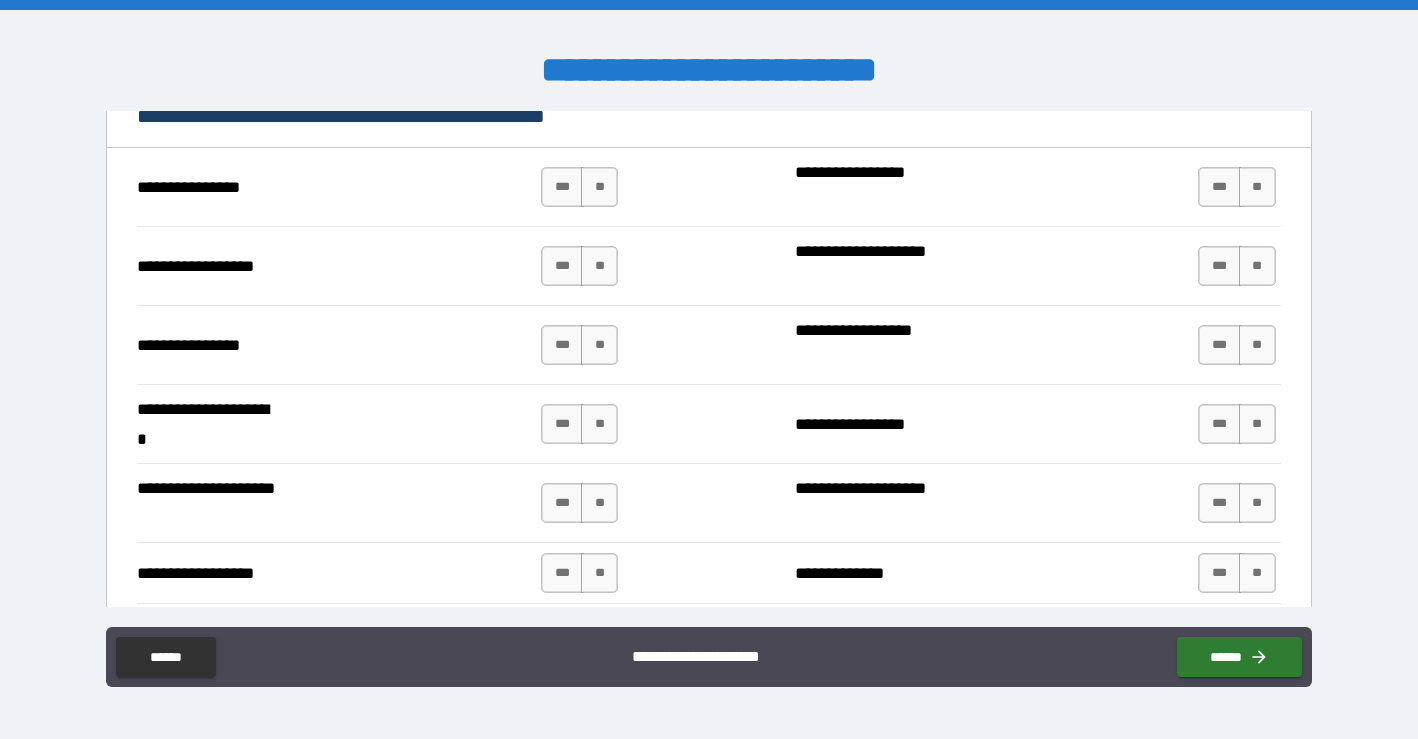 scroll, scrollTop: 1548, scrollLeft: 0, axis: vertical 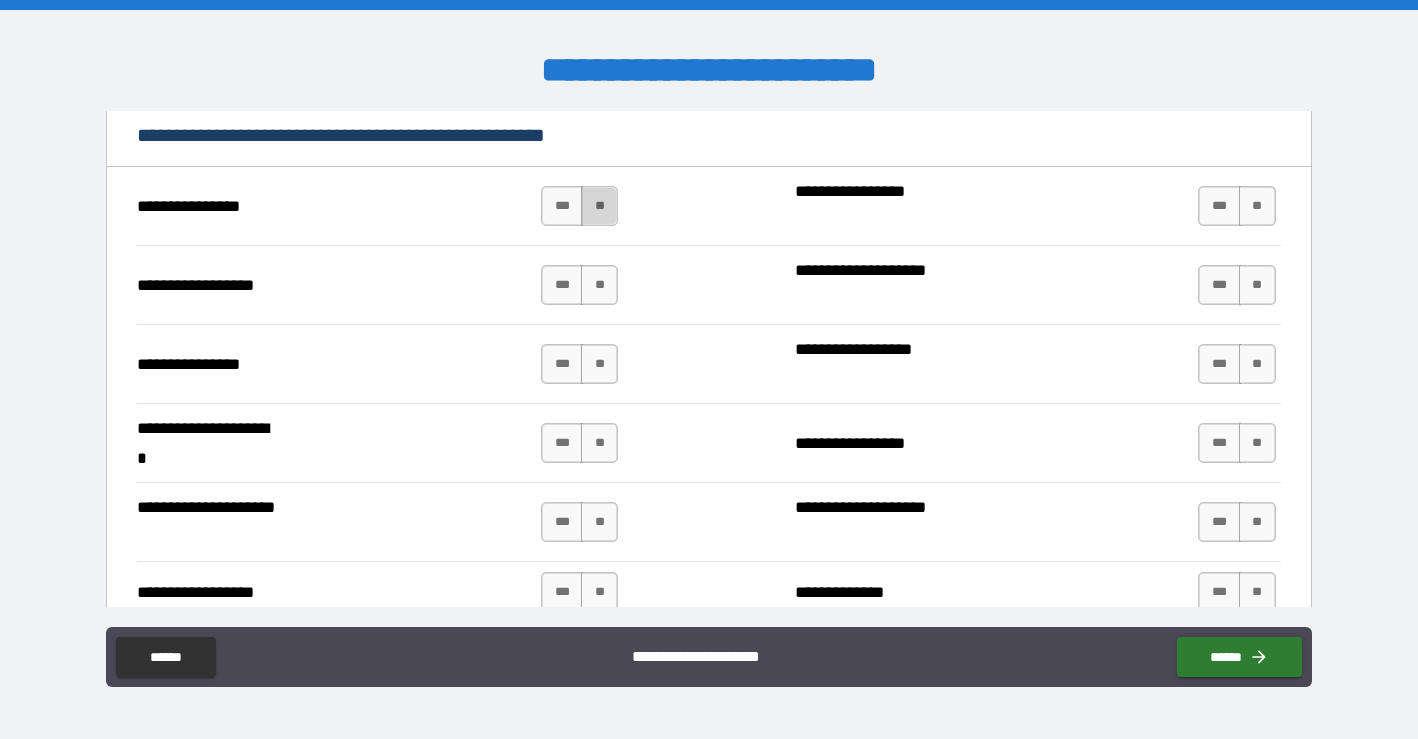 click on "**" at bounding box center [599, 206] 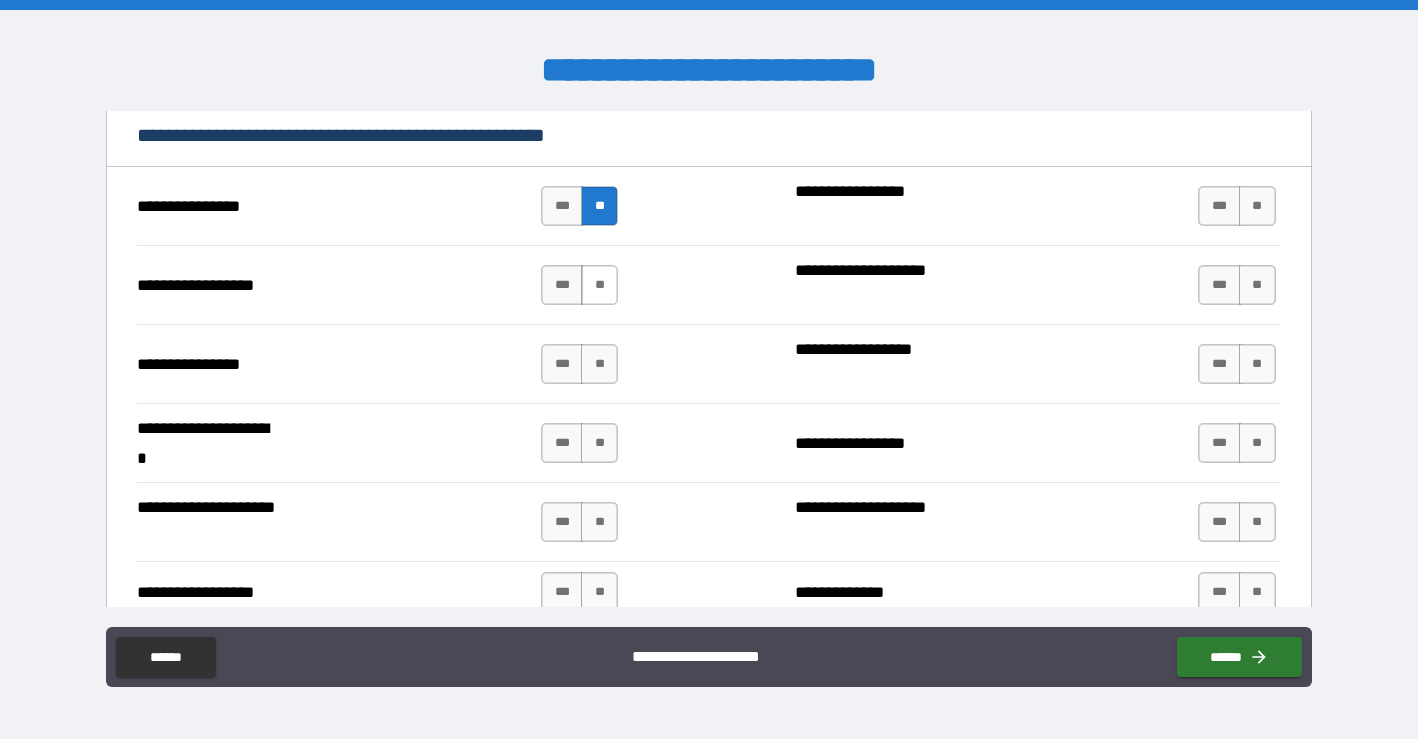 click on "**" at bounding box center (599, 285) 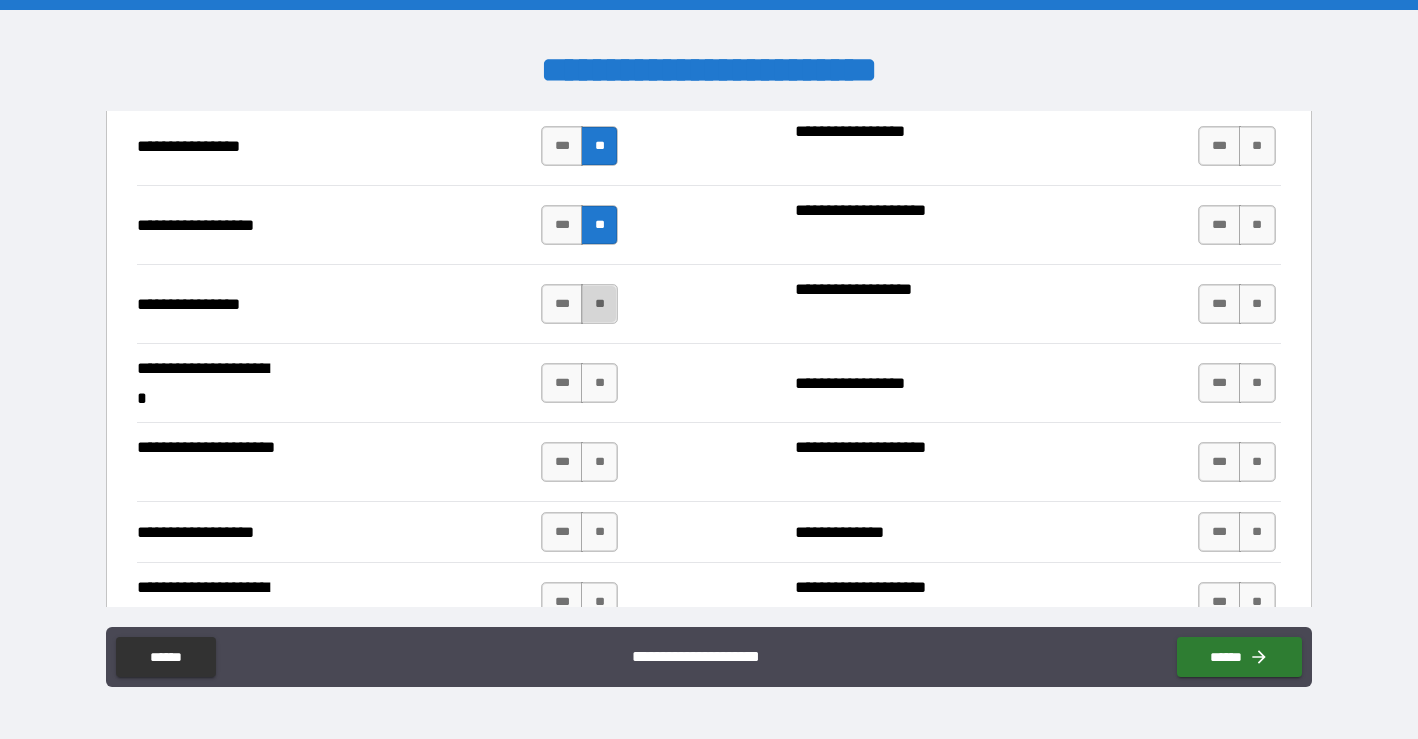 click on "**" at bounding box center [599, 304] 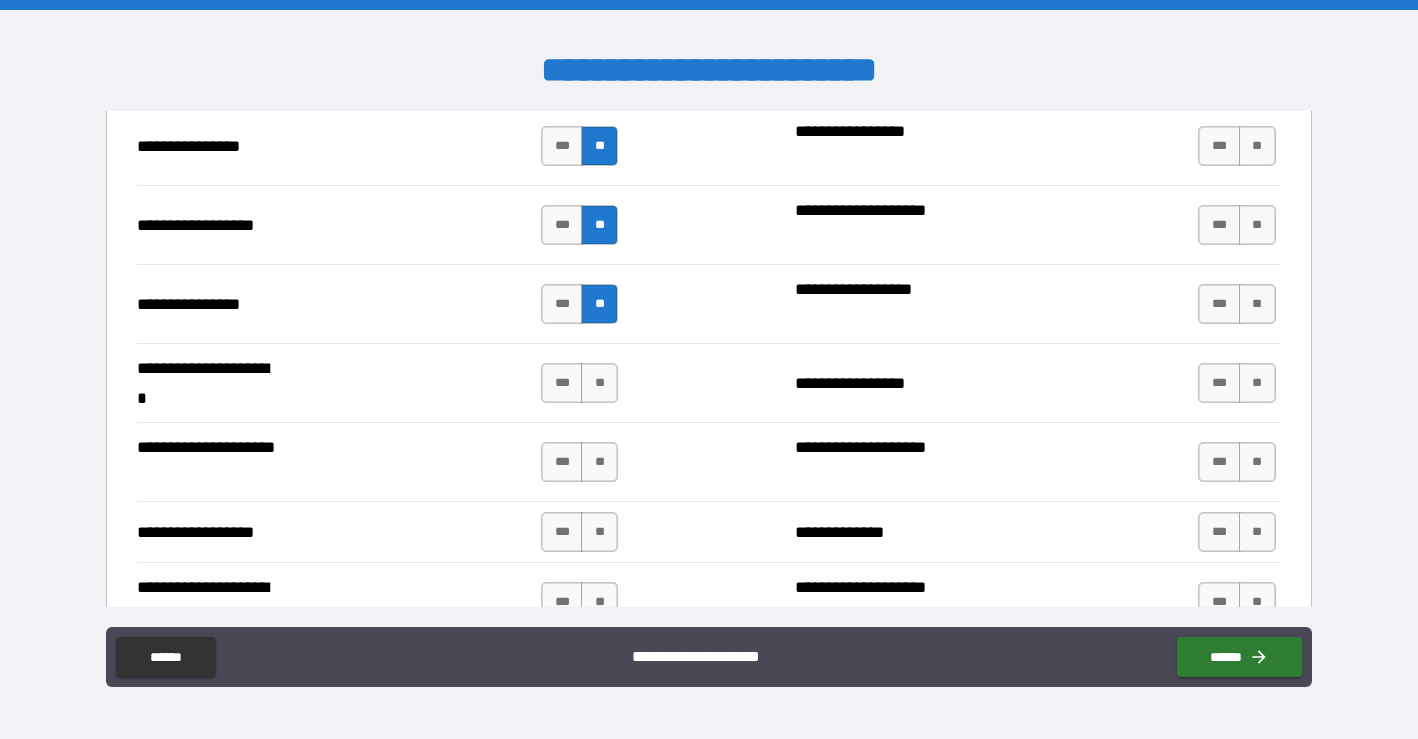 scroll, scrollTop: 1629, scrollLeft: 0, axis: vertical 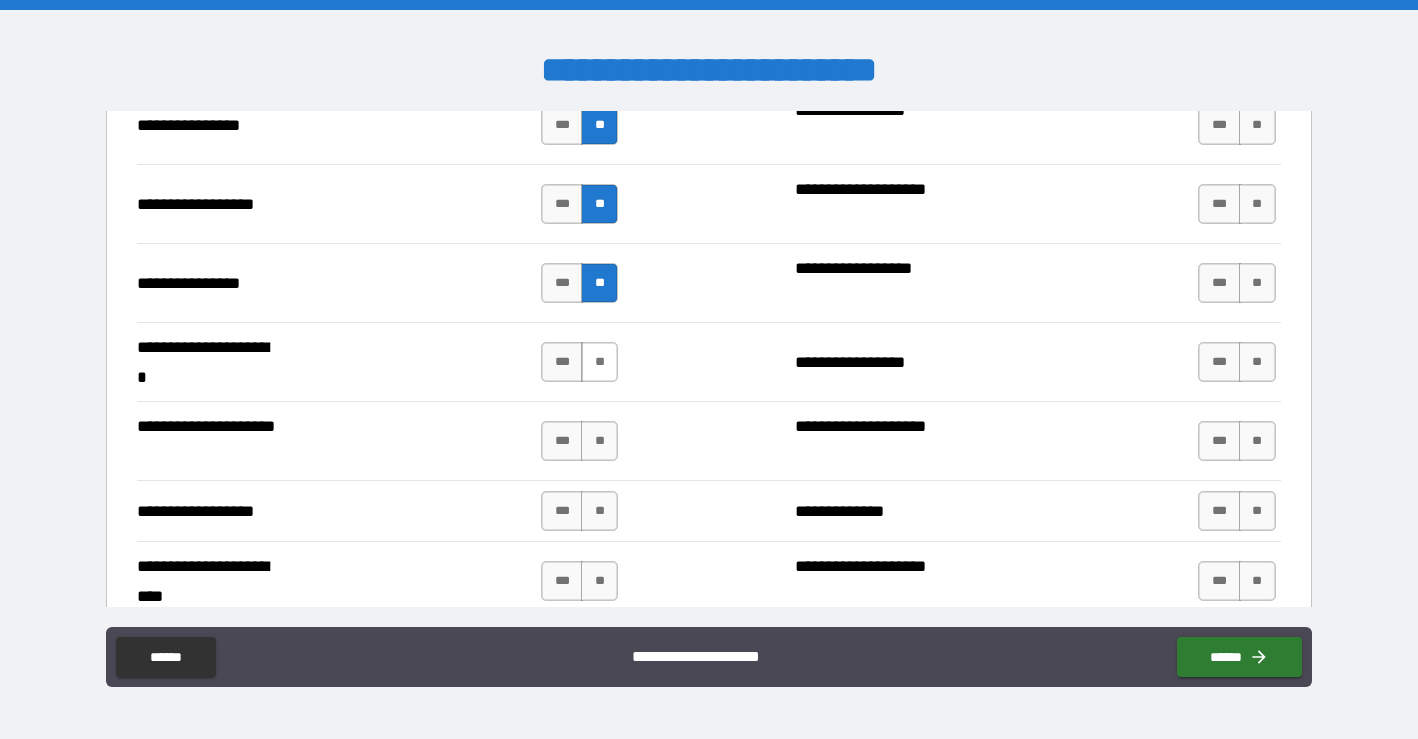 click on "**" at bounding box center (599, 362) 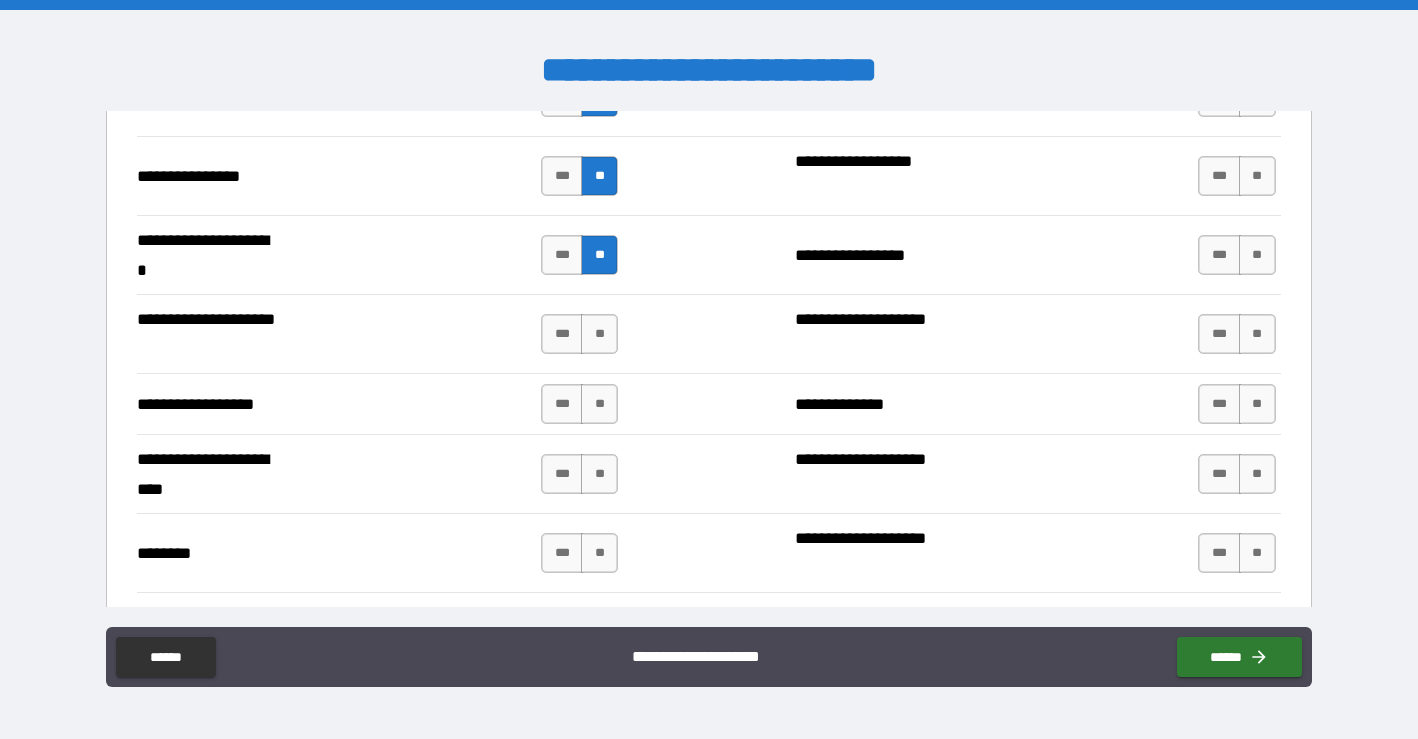 scroll, scrollTop: 1741, scrollLeft: 0, axis: vertical 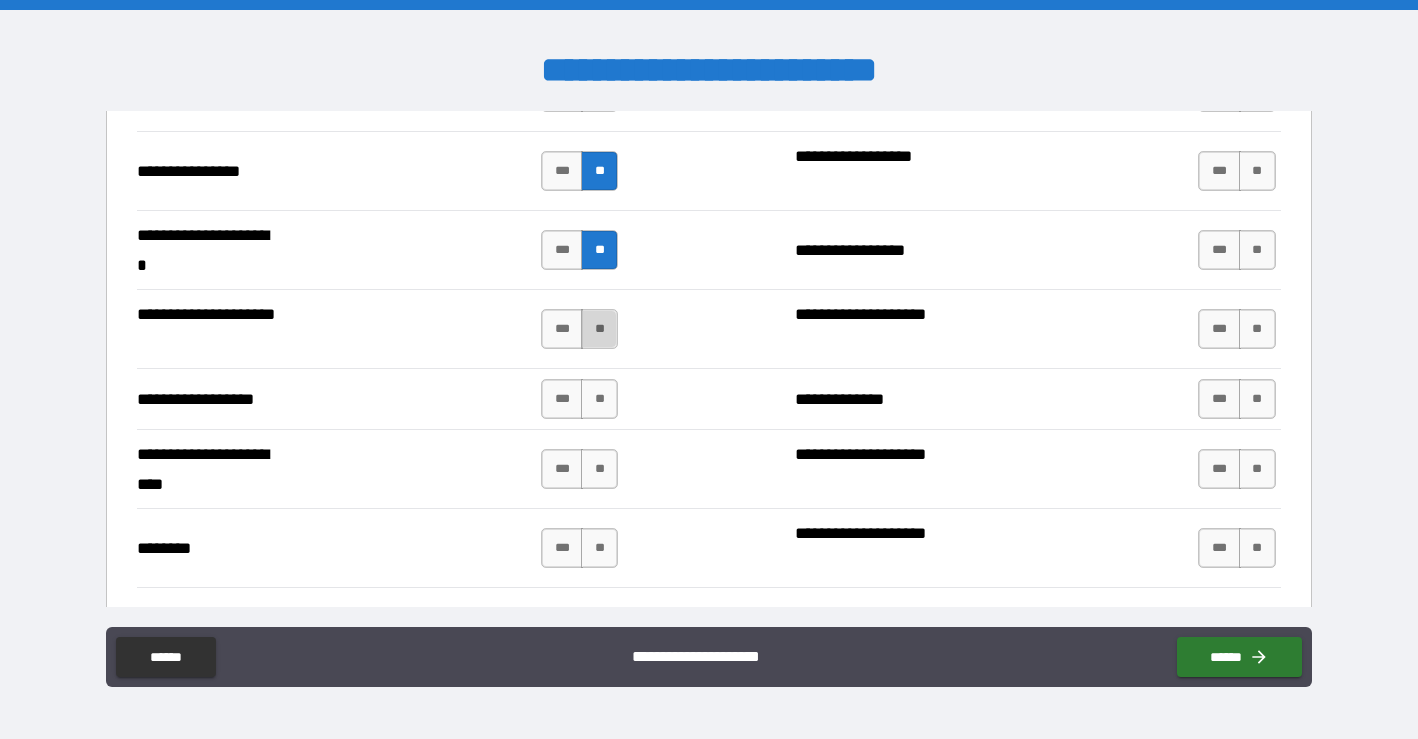 click on "**" at bounding box center [599, 329] 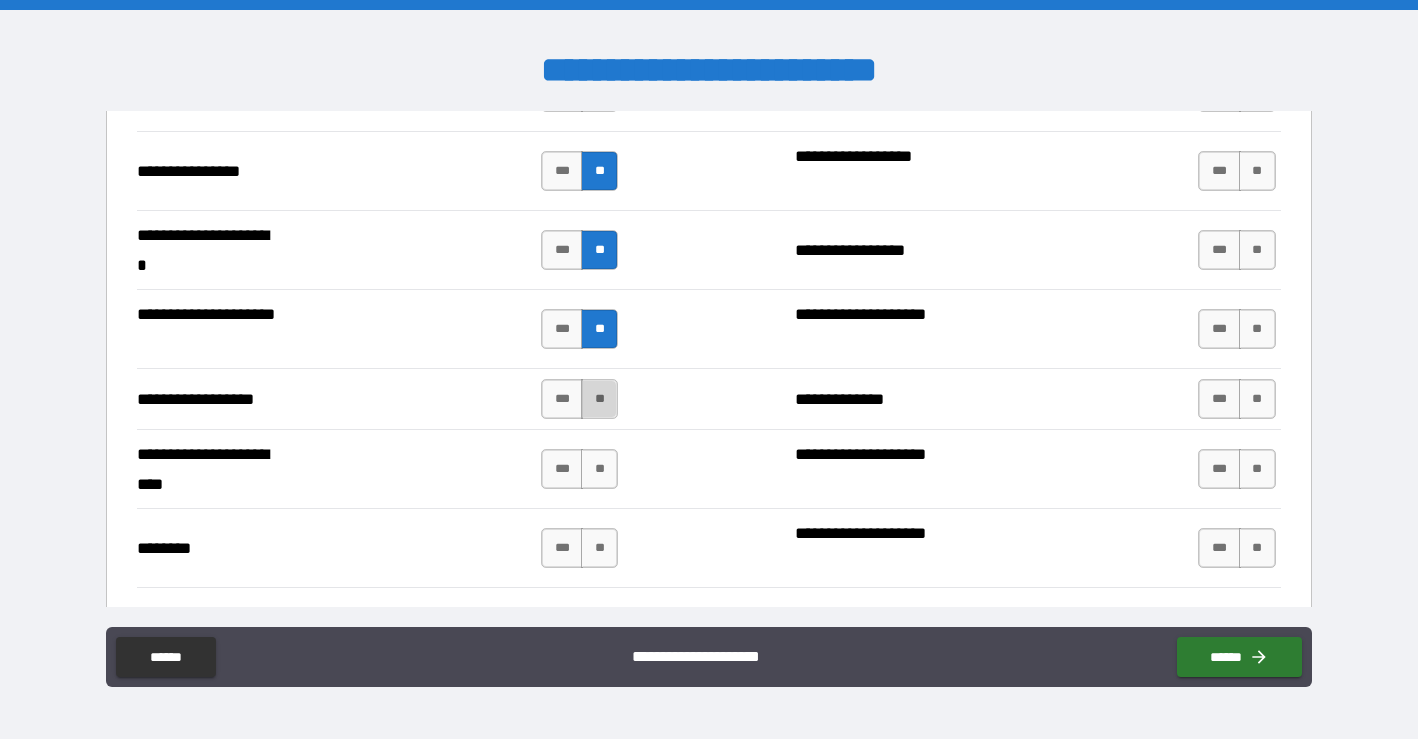 click on "**" at bounding box center [599, 399] 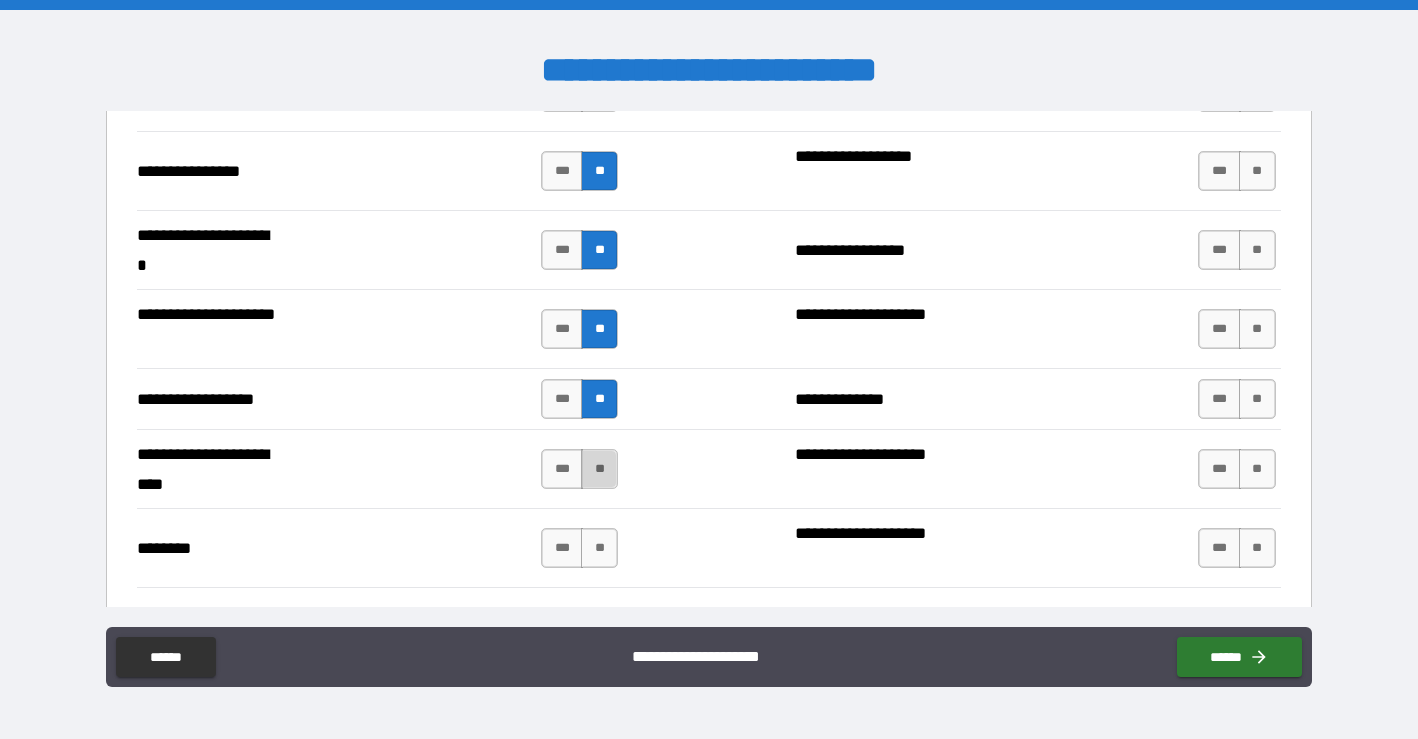 click on "**" at bounding box center [599, 469] 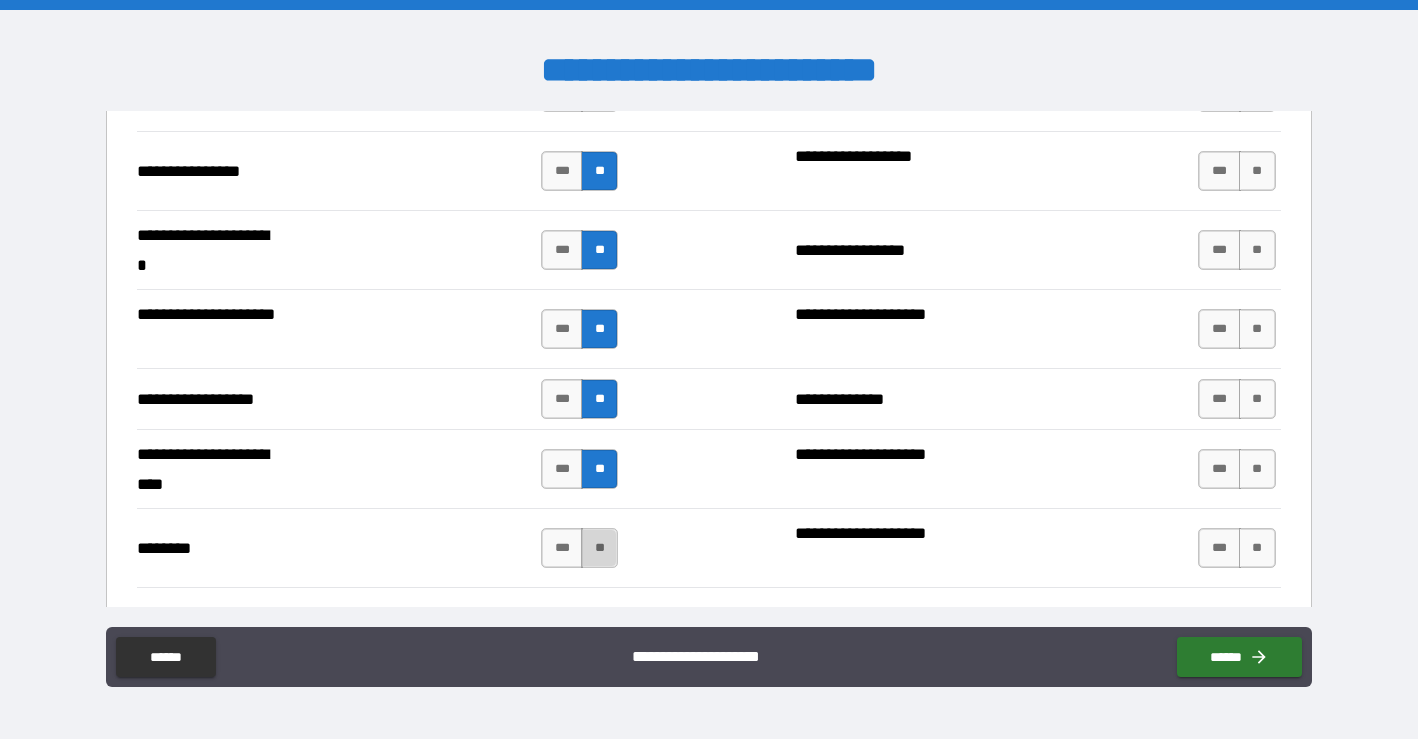 click on "**" at bounding box center (599, 548) 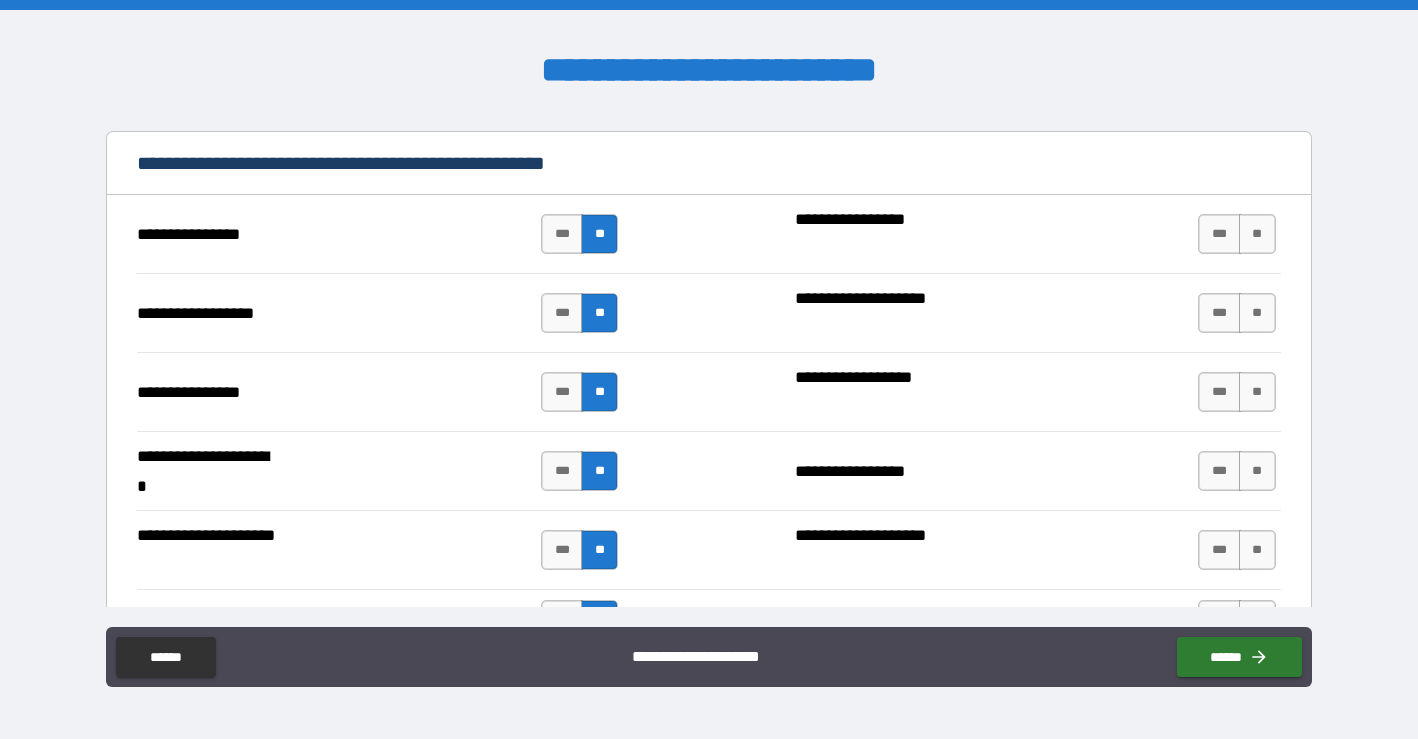 scroll, scrollTop: 1518, scrollLeft: 0, axis: vertical 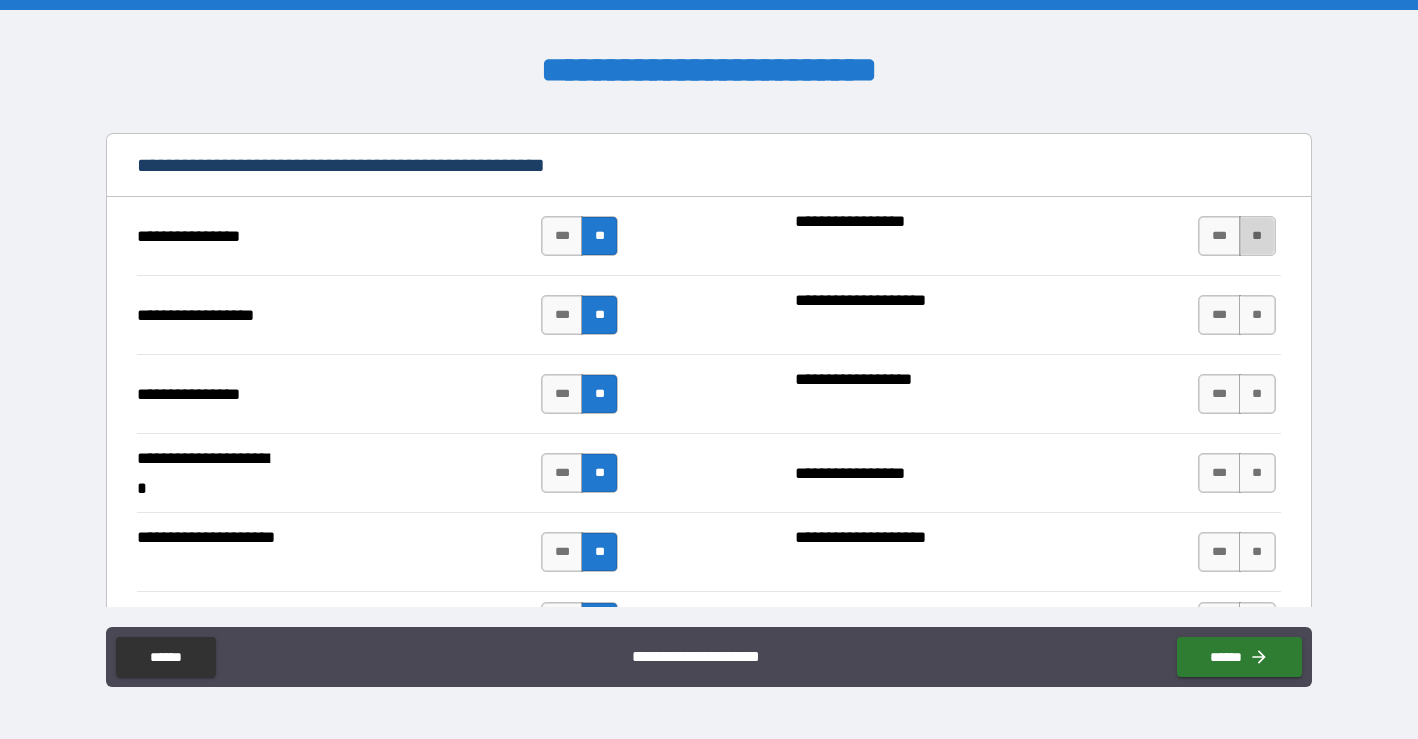 click on "**" at bounding box center (1257, 236) 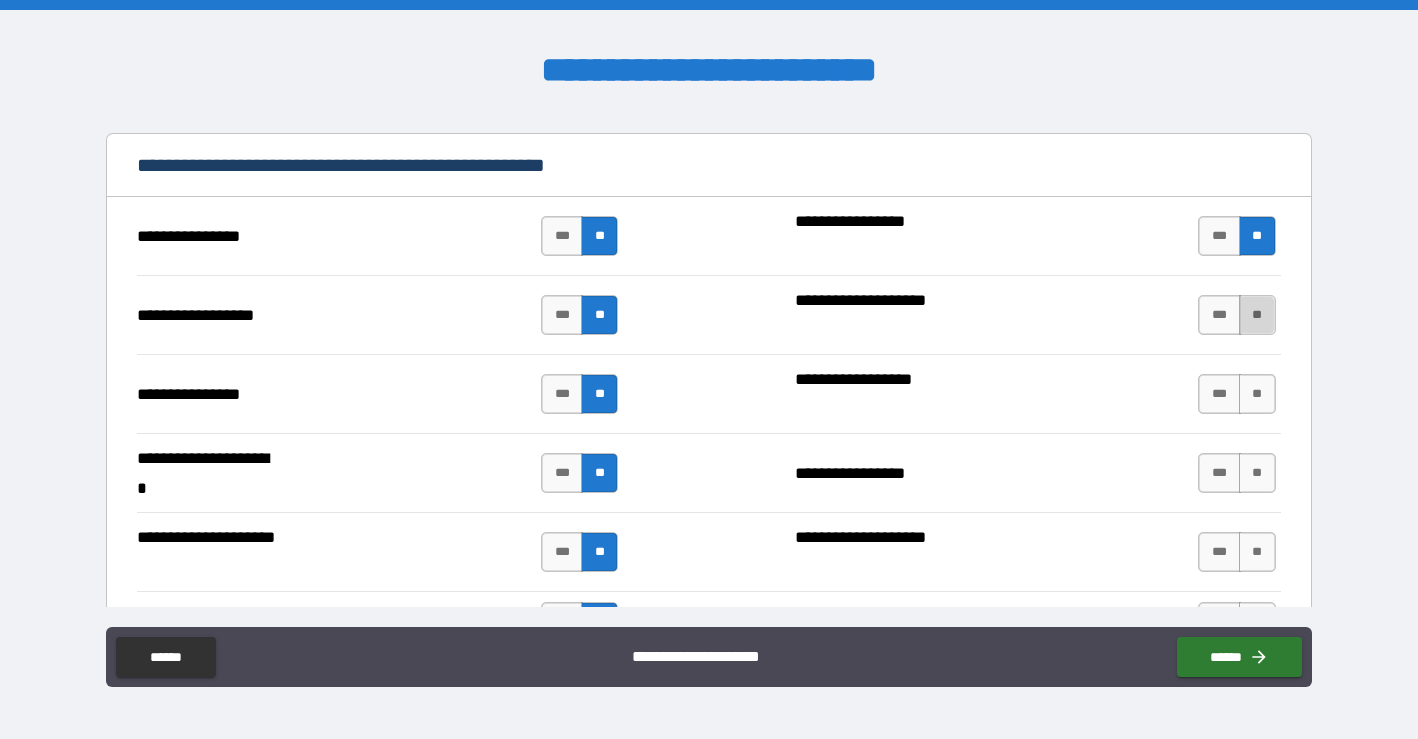 click on "**" at bounding box center (1257, 315) 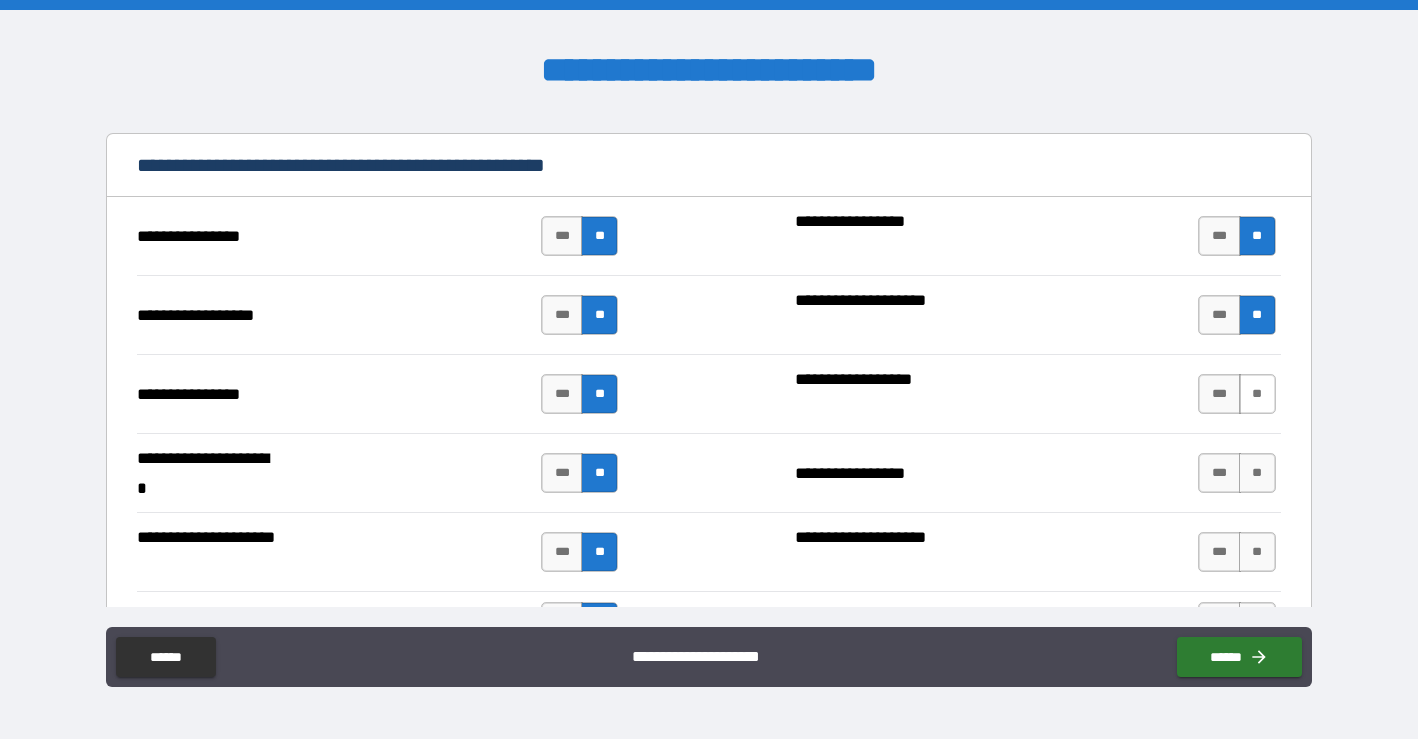 click on "**" at bounding box center [1257, 394] 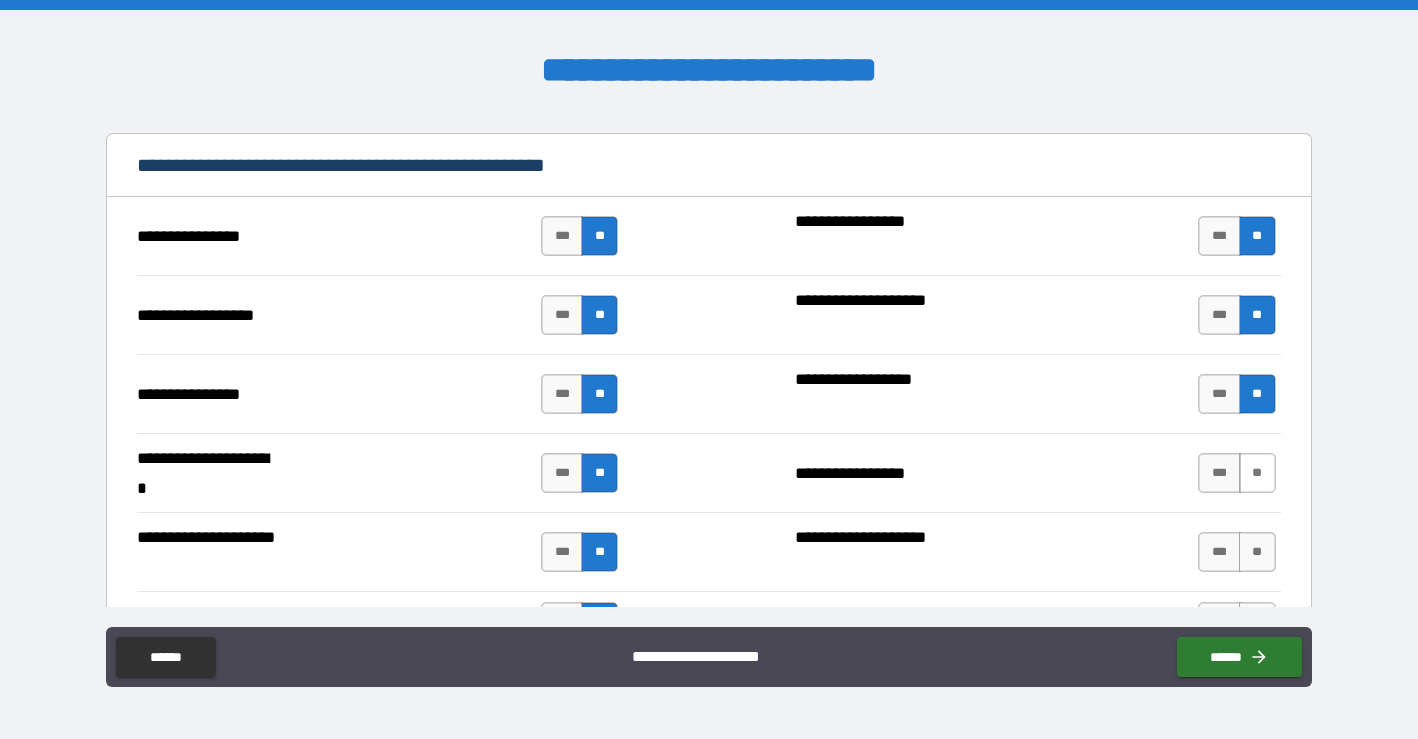 click on "**" at bounding box center (1257, 473) 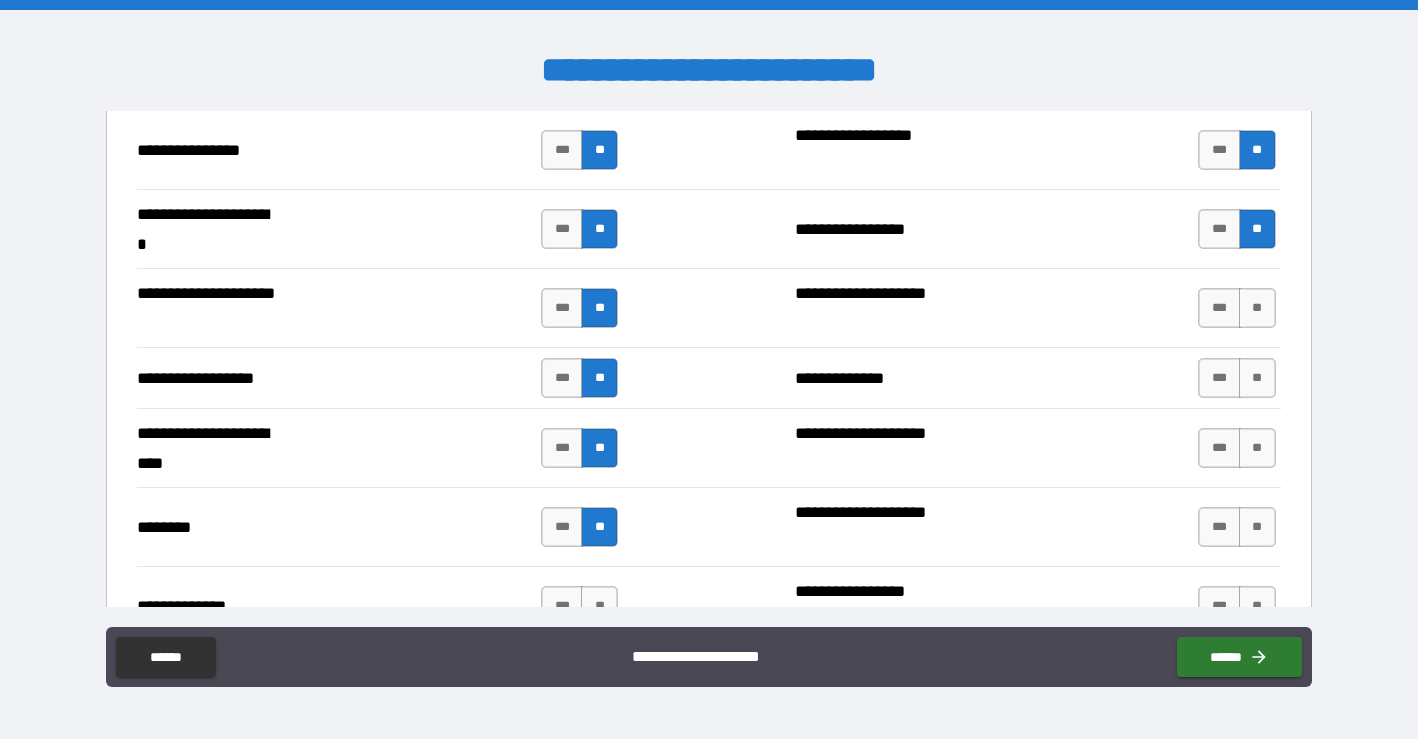 scroll, scrollTop: 1773, scrollLeft: 0, axis: vertical 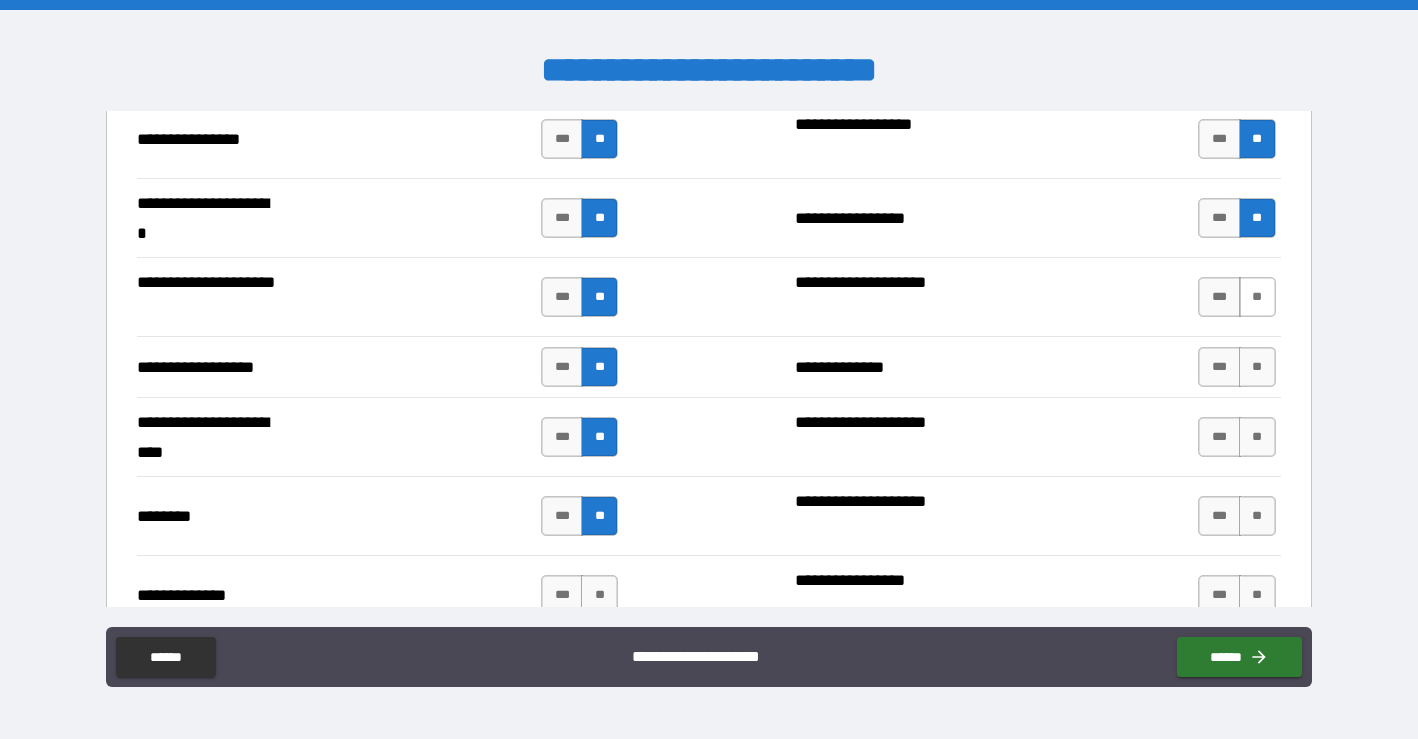 click on "**" at bounding box center (1257, 297) 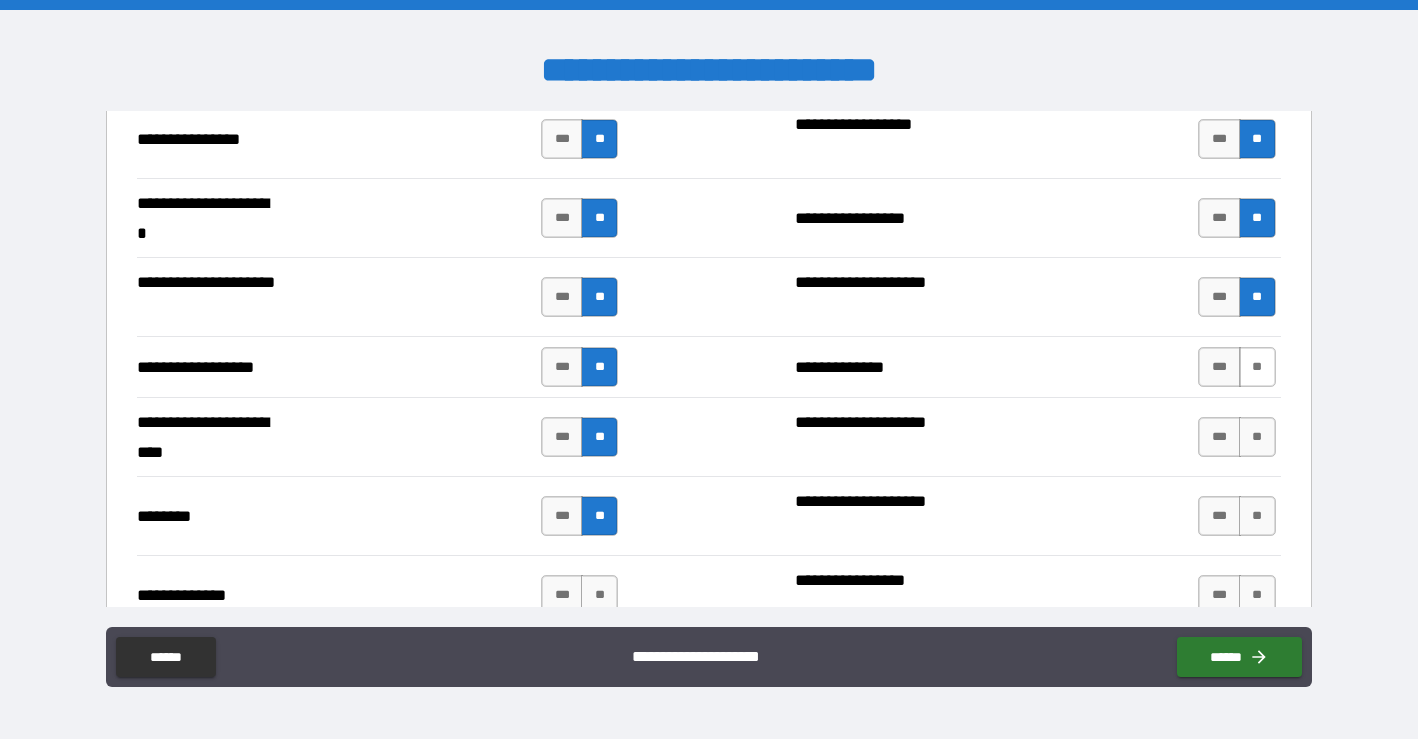 click on "**" at bounding box center [1257, 367] 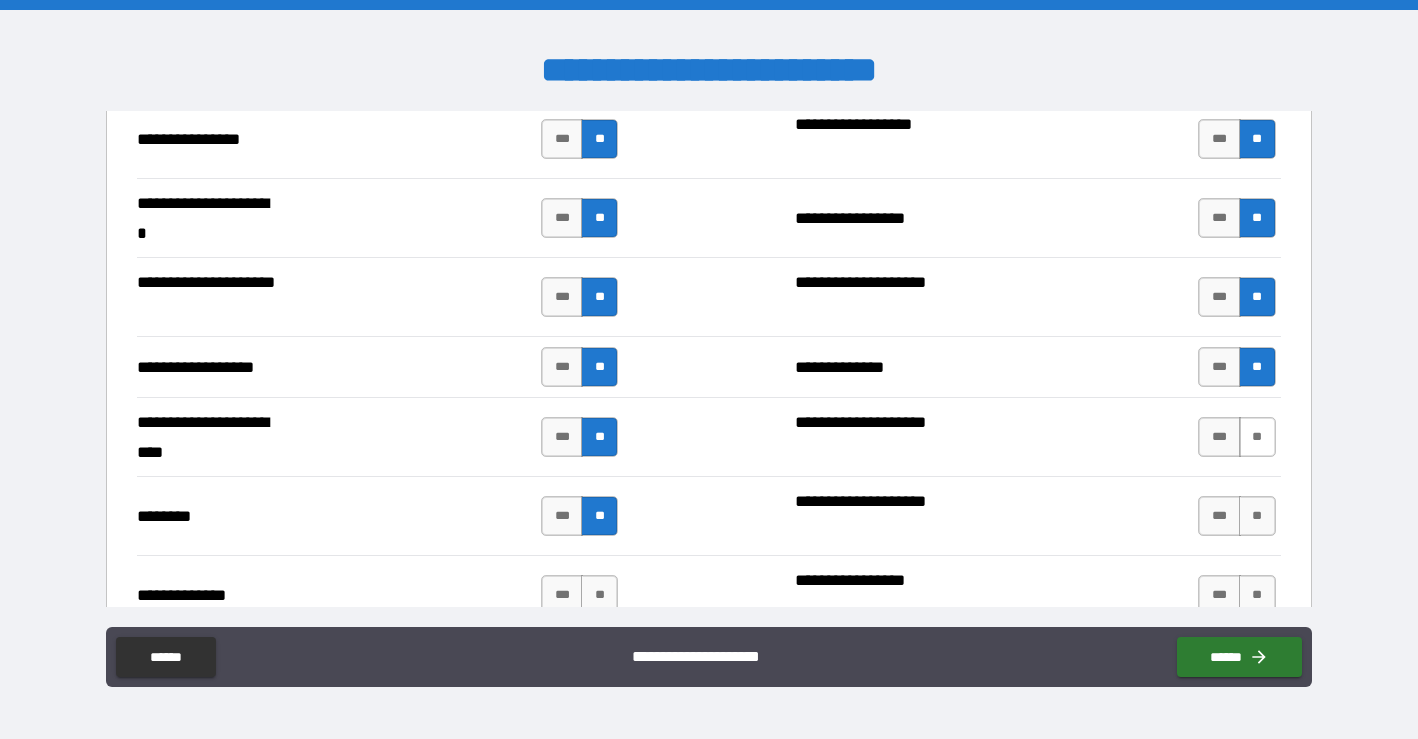 click on "**" at bounding box center [1257, 437] 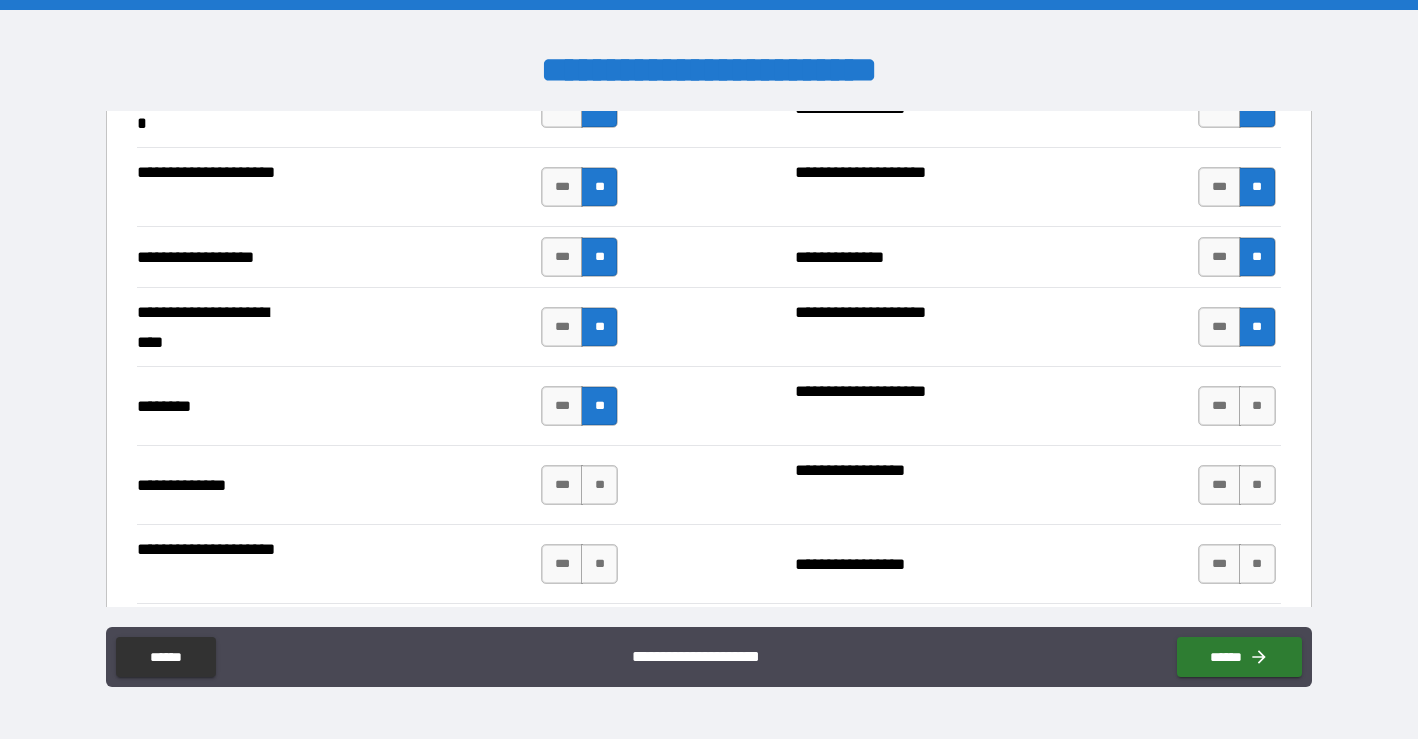 scroll, scrollTop: 1936, scrollLeft: 0, axis: vertical 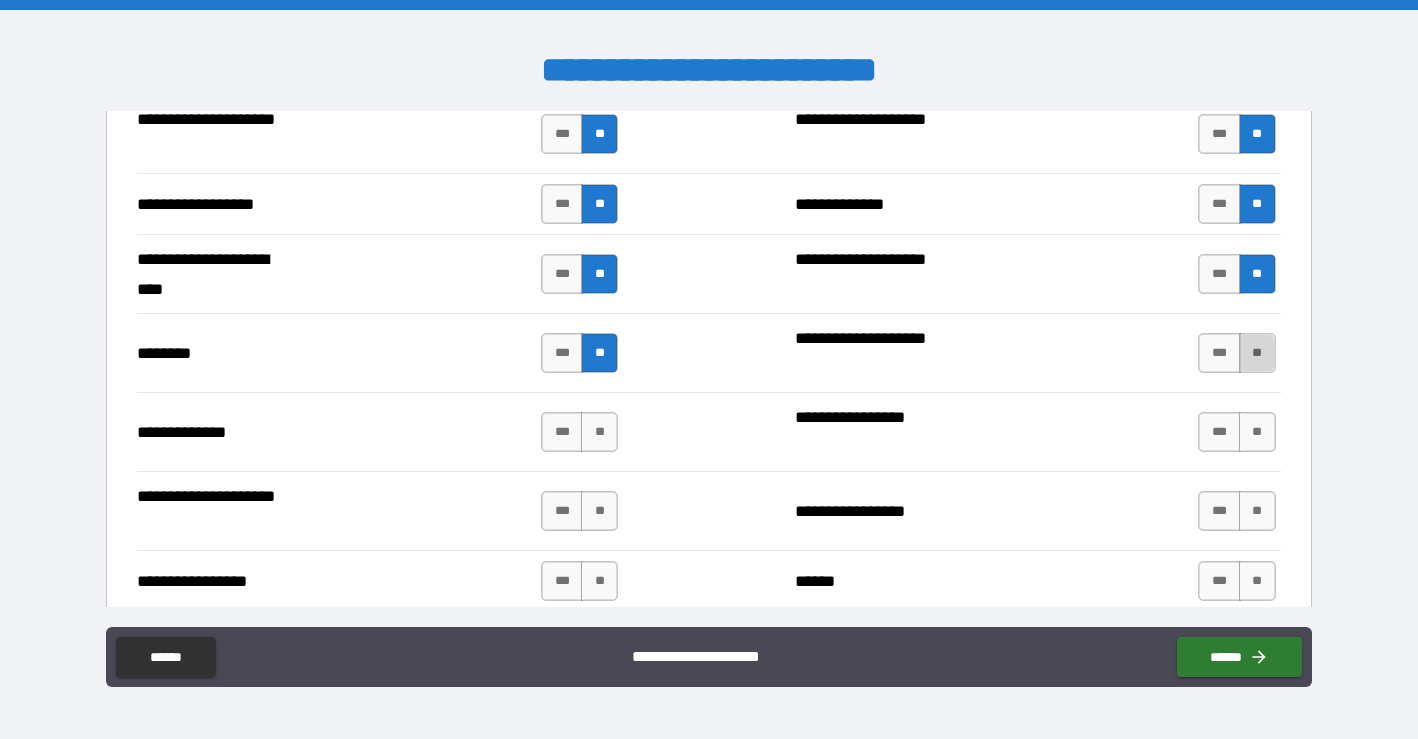 click on "**" at bounding box center (1257, 353) 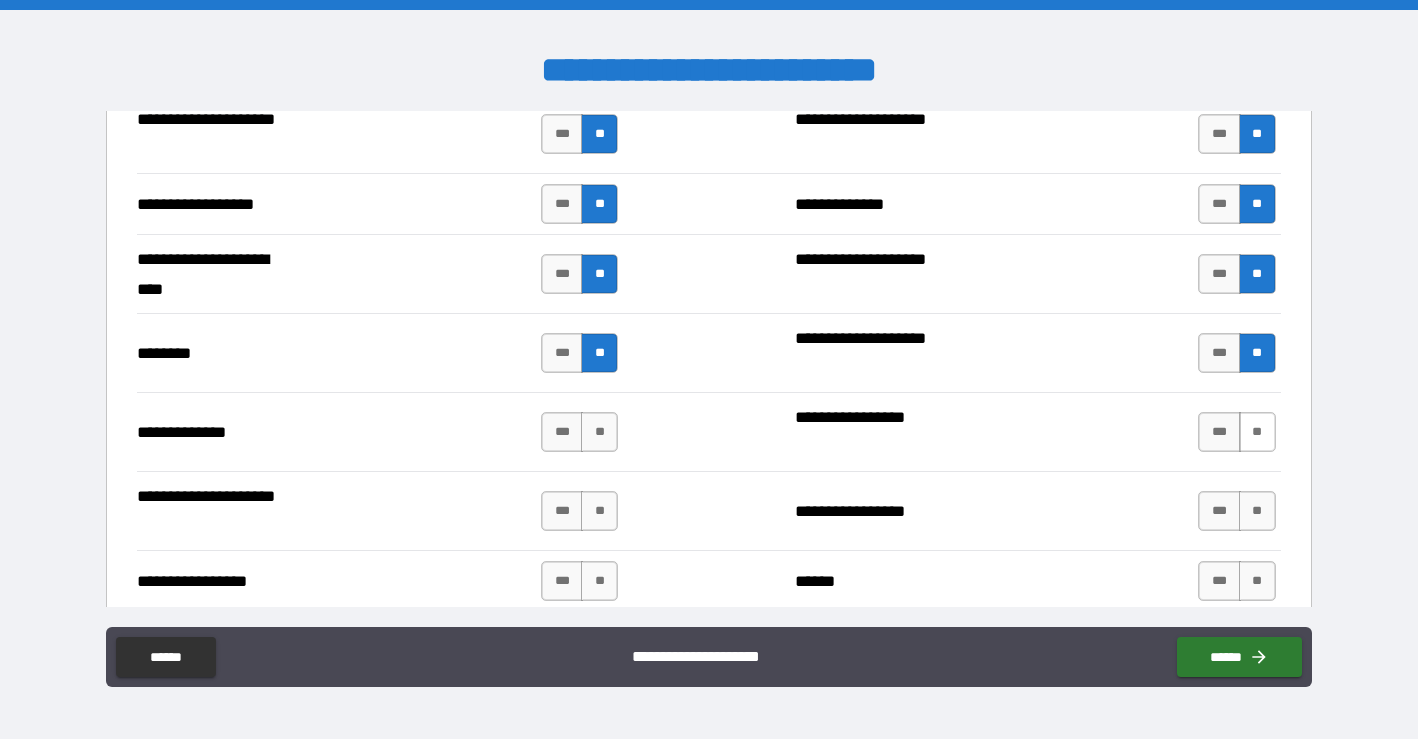 click on "**" at bounding box center [1257, 432] 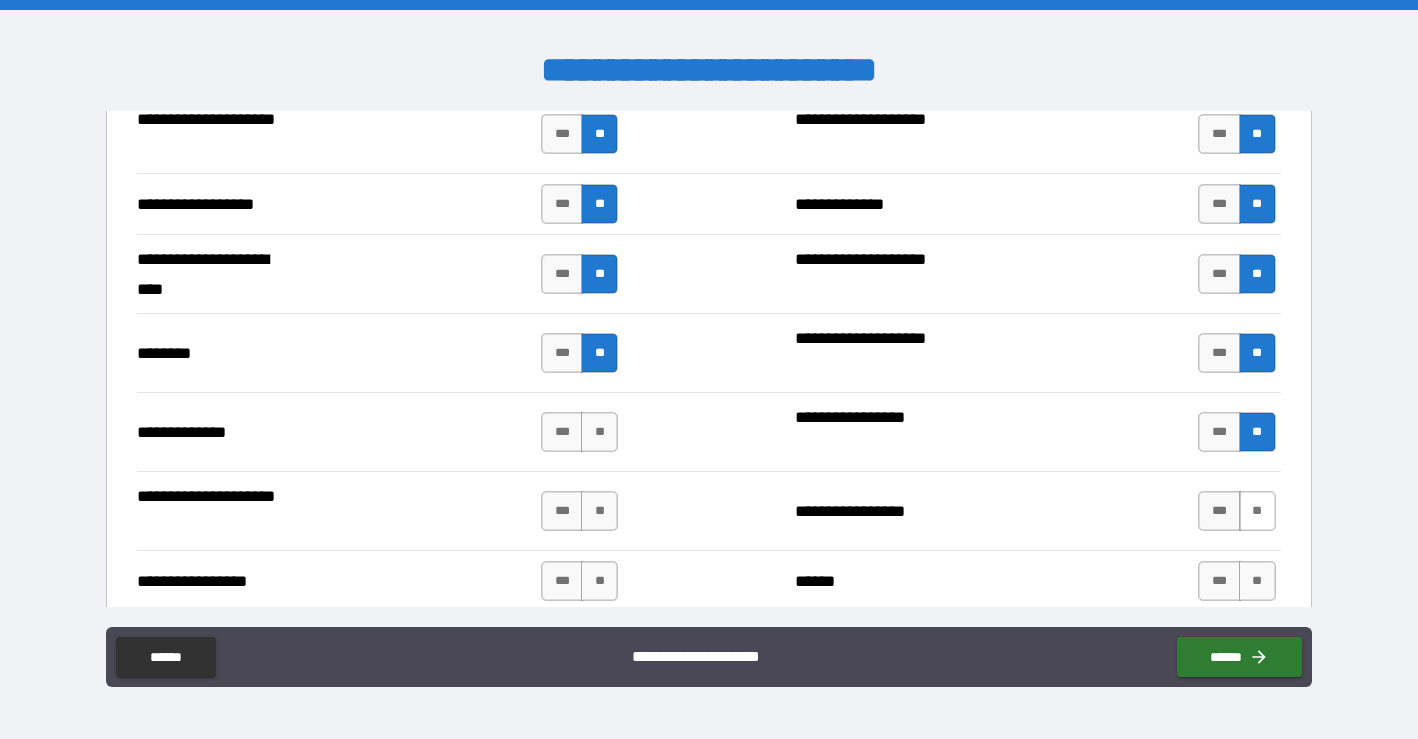 click on "**" at bounding box center (1257, 511) 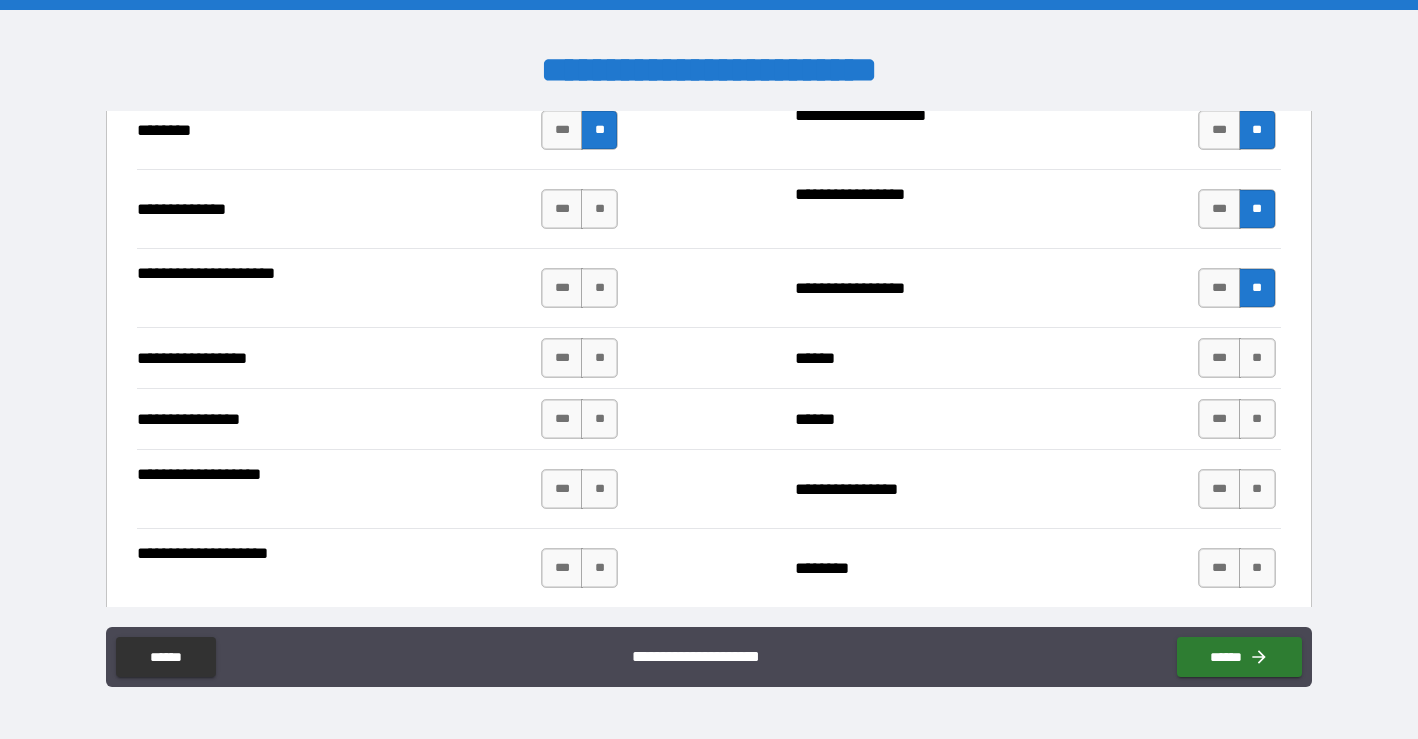 scroll, scrollTop: 2278, scrollLeft: 0, axis: vertical 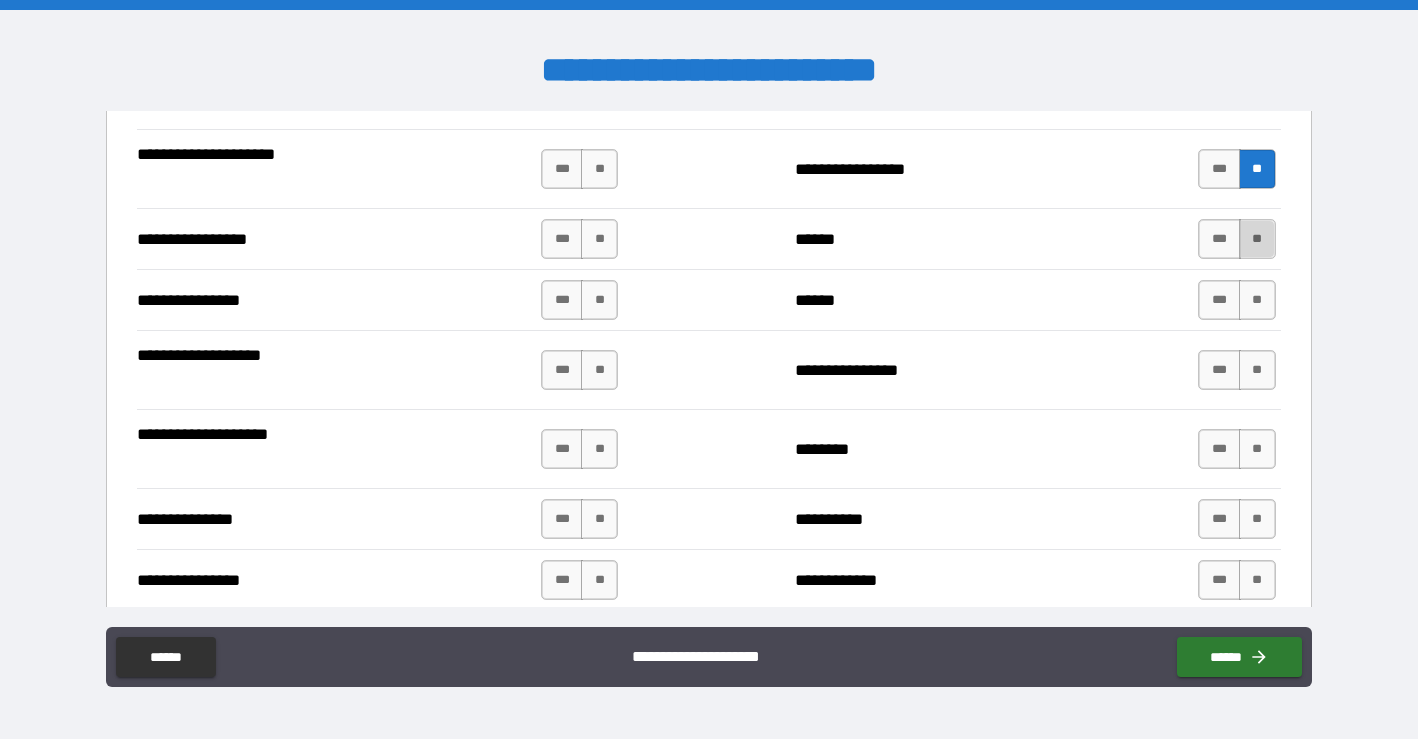 click on "**" at bounding box center [1257, 239] 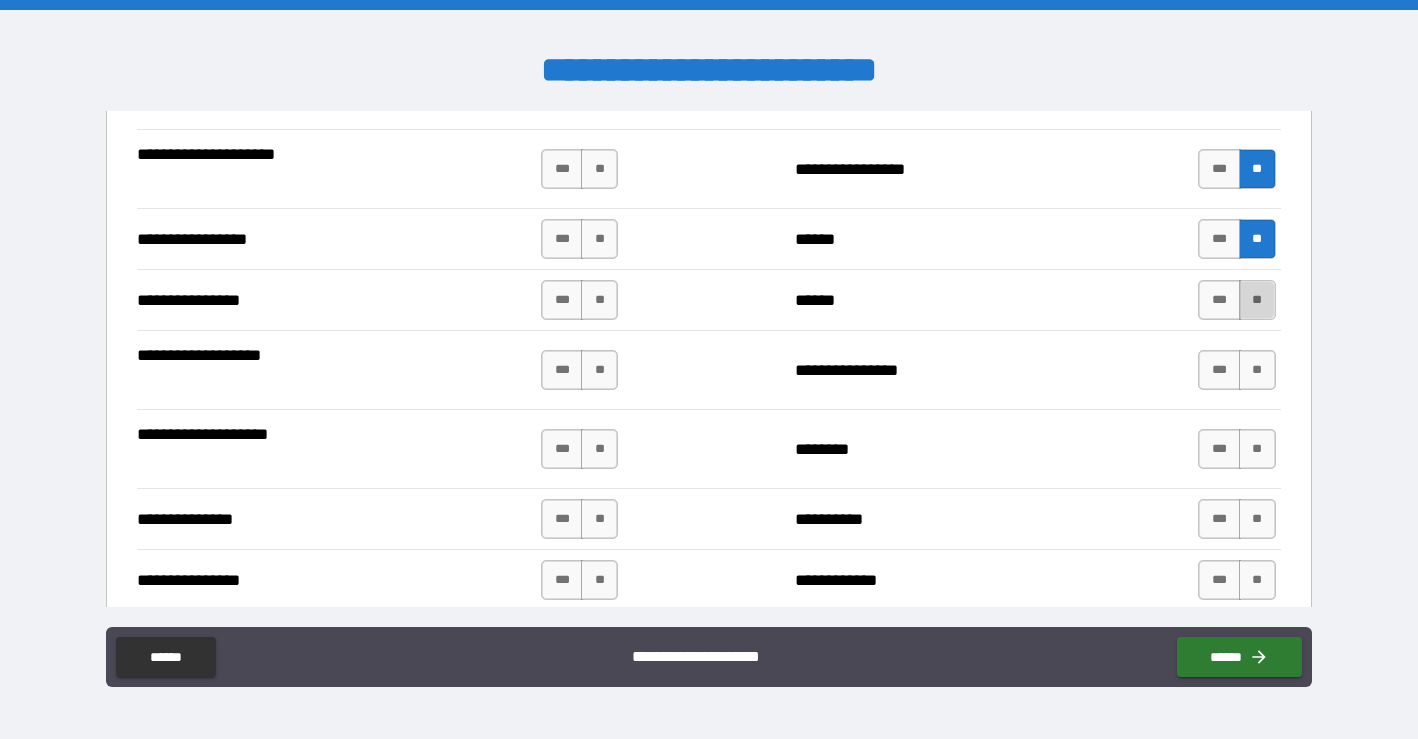click on "**" at bounding box center (1257, 300) 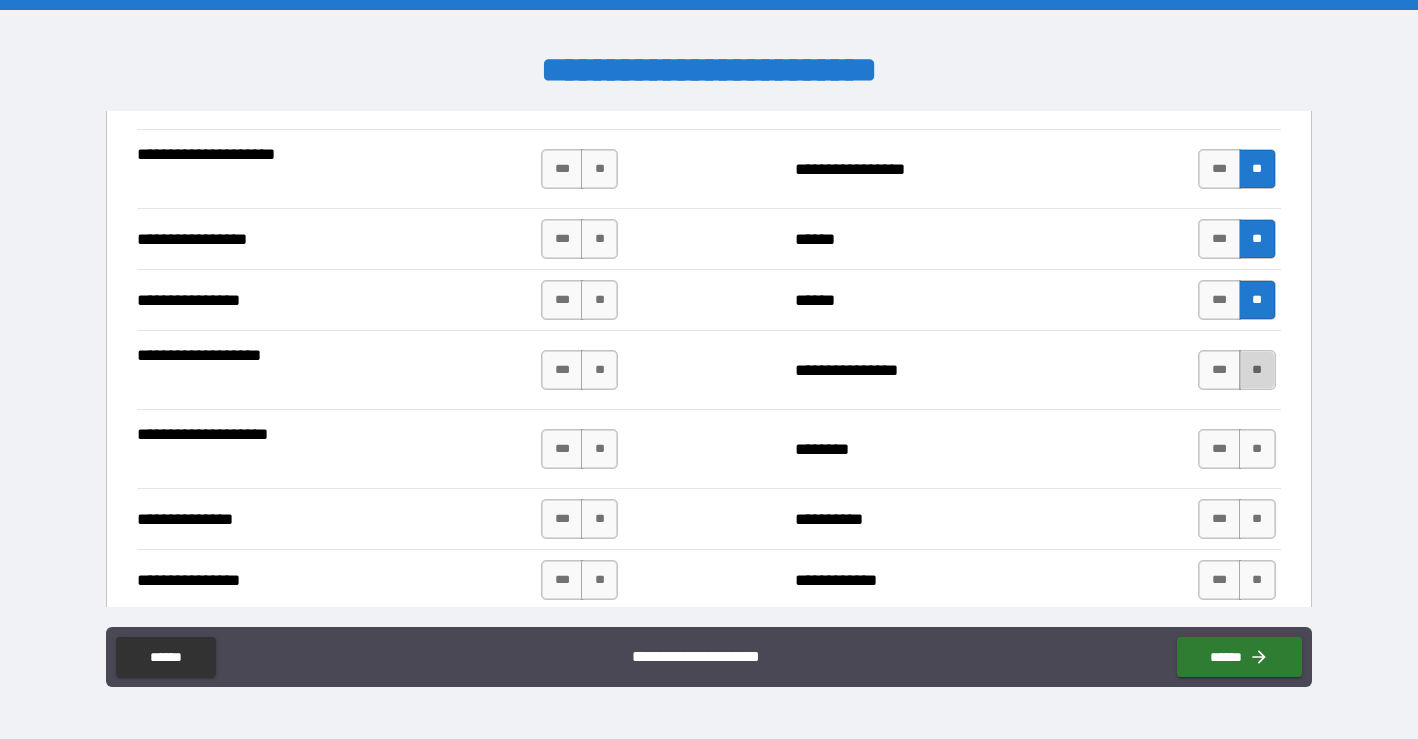 click on "**" at bounding box center [1257, 370] 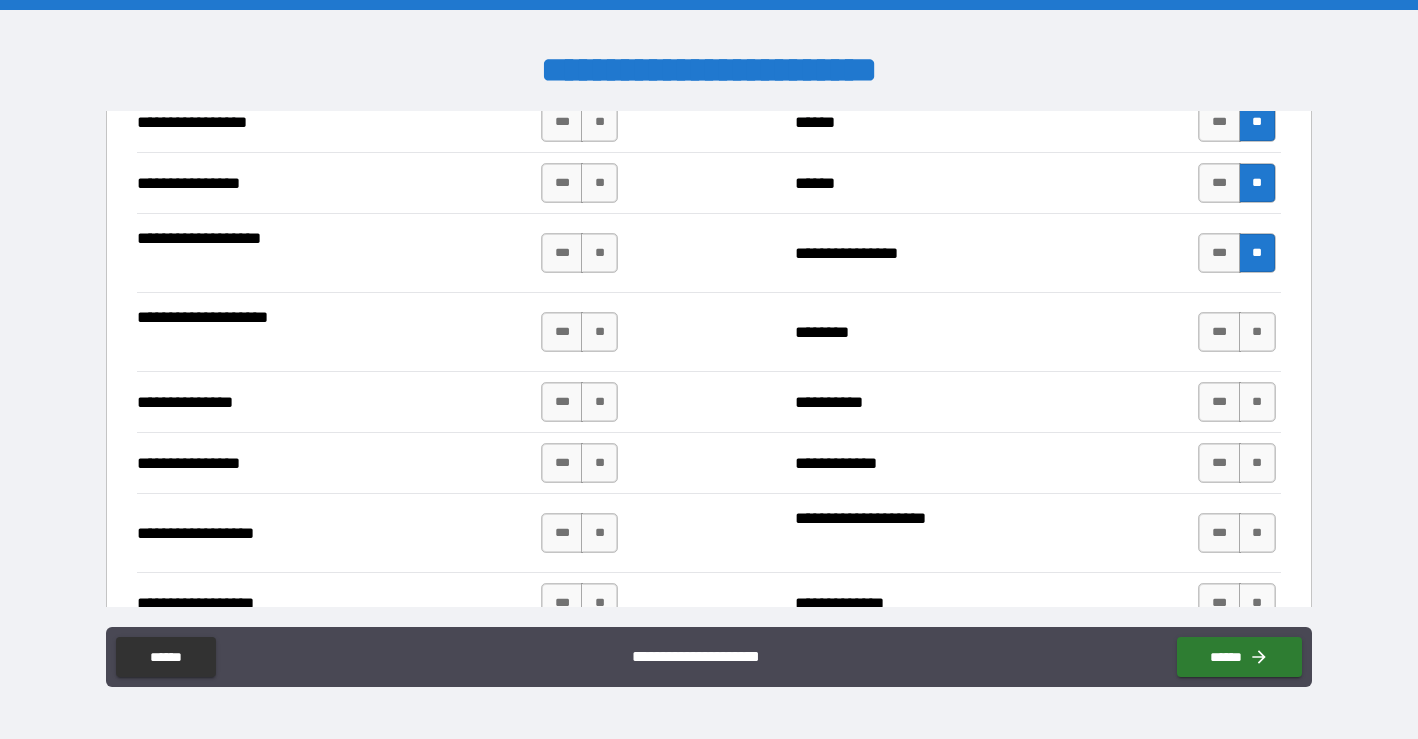 scroll, scrollTop: 2420, scrollLeft: 0, axis: vertical 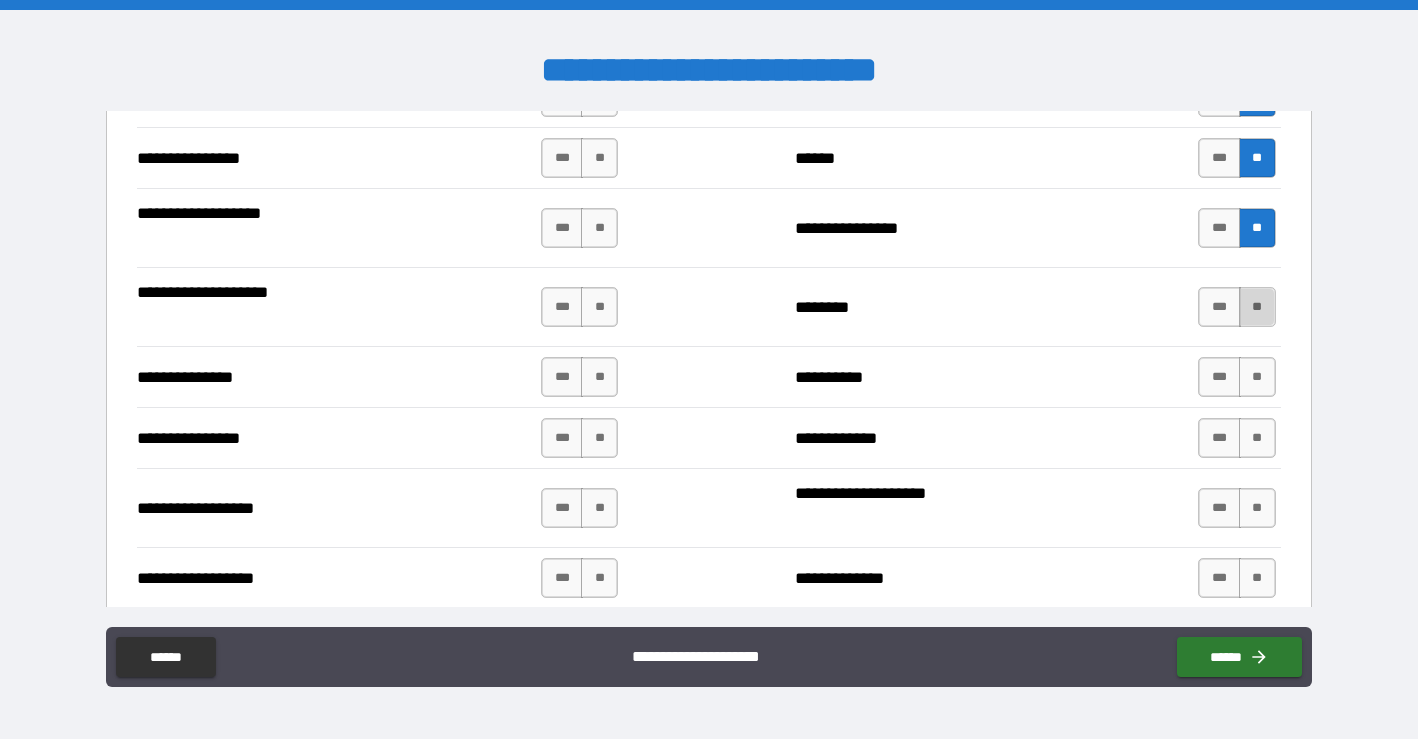 click on "**" at bounding box center [1257, 307] 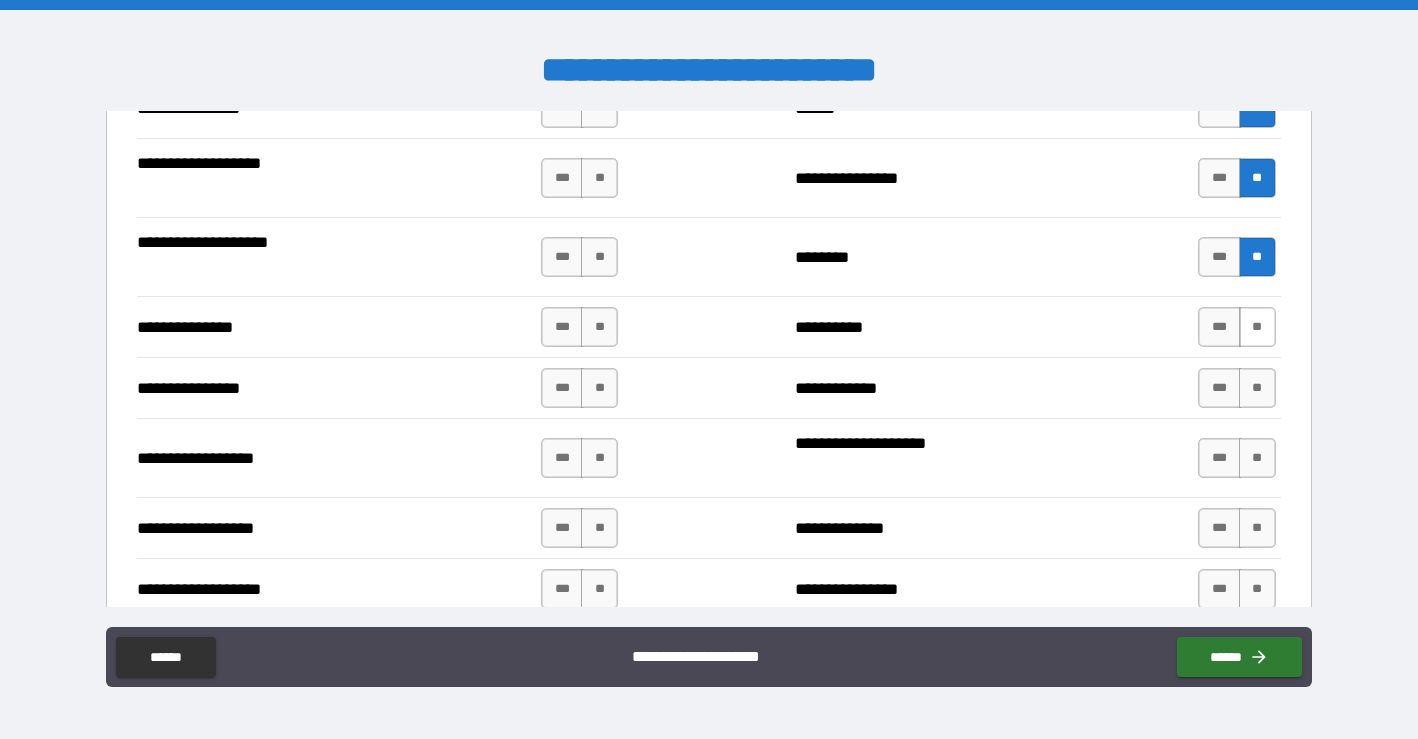 scroll, scrollTop: 2484, scrollLeft: 0, axis: vertical 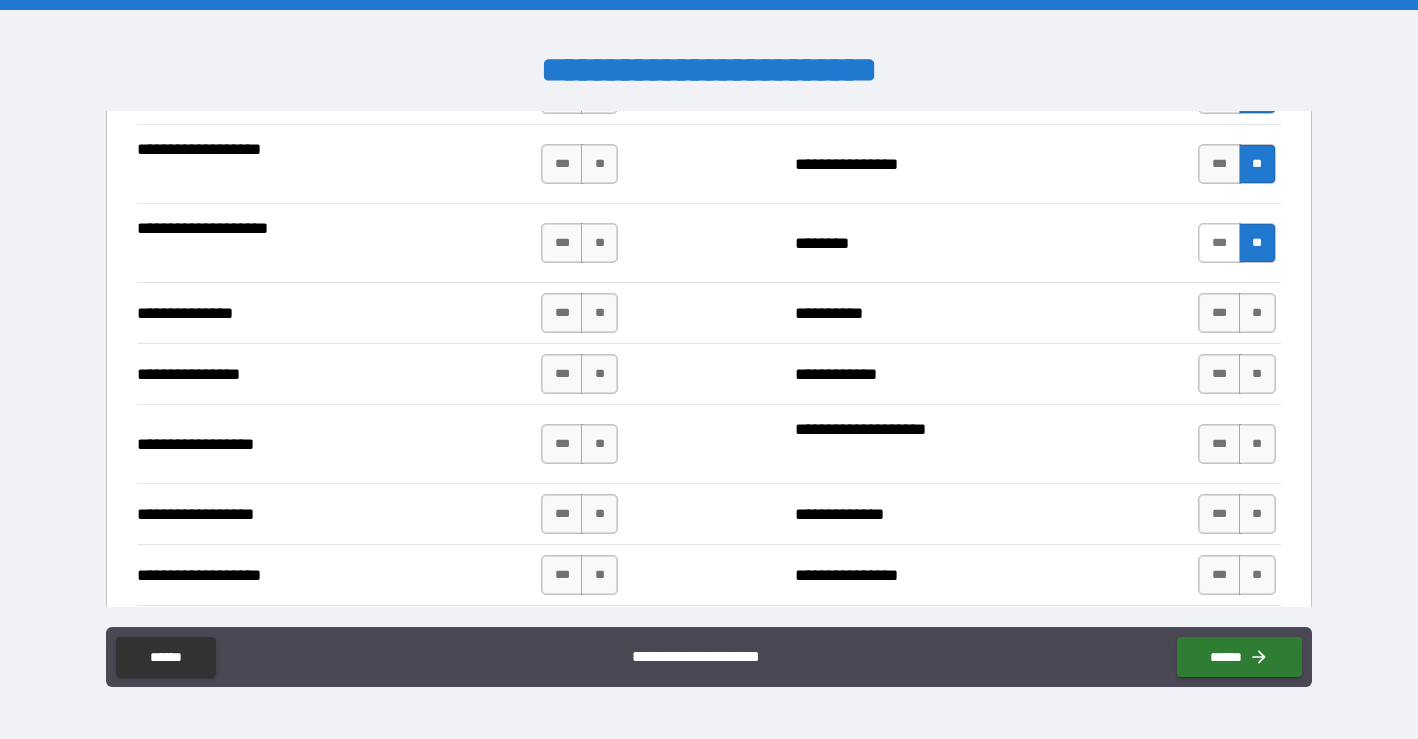 click on "***" at bounding box center (1219, 243) 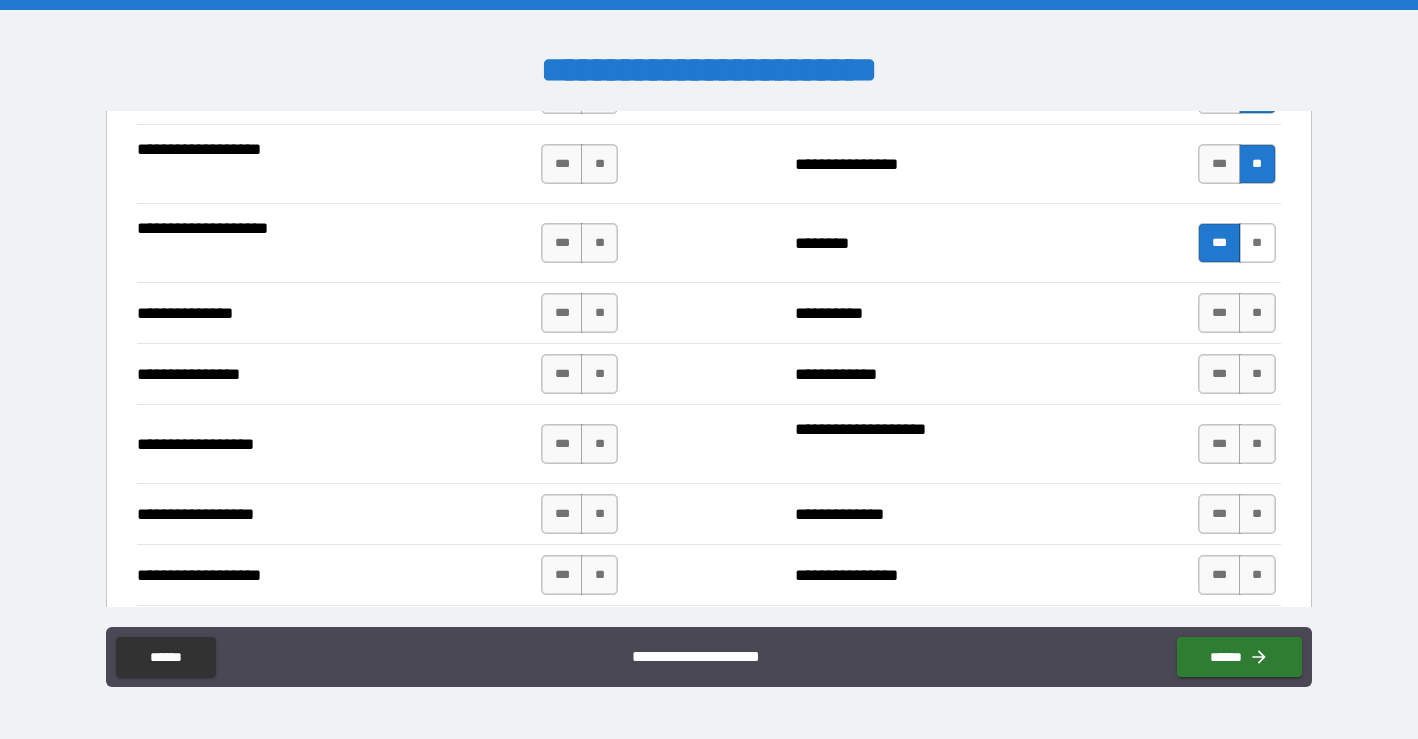 click on "**" at bounding box center [1257, 243] 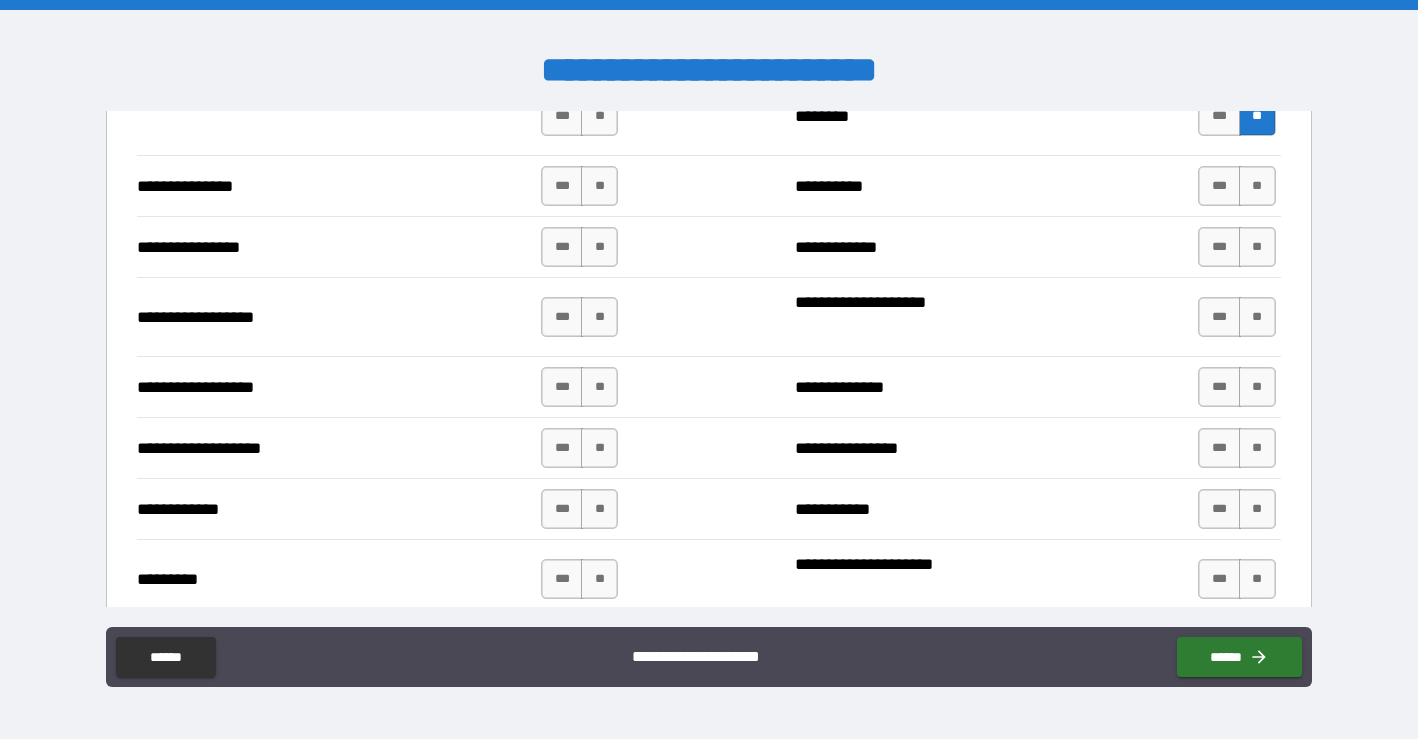 scroll, scrollTop: 2614, scrollLeft: 0, axis: vertical 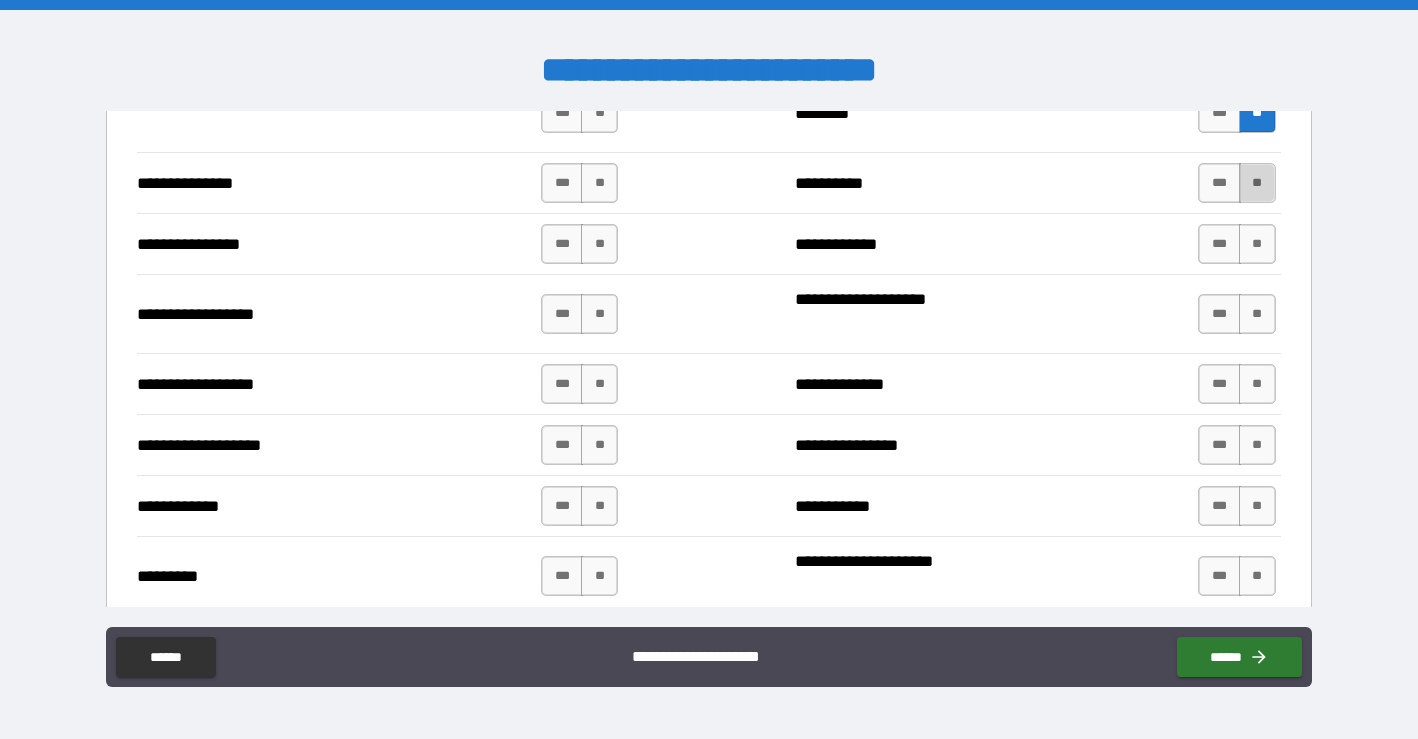 click on "**" at bounding box center (1257, 183) 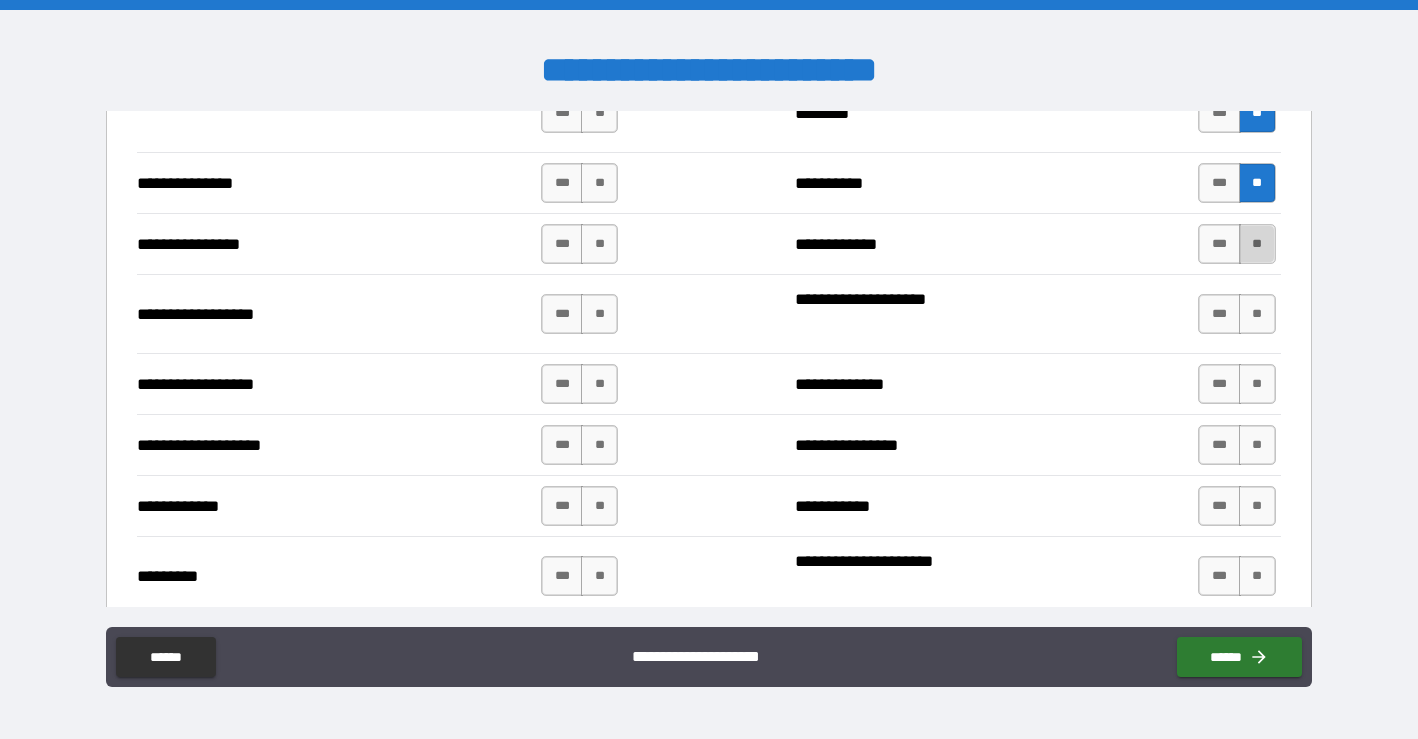 click on "**" at bounding box center [1257, 244] 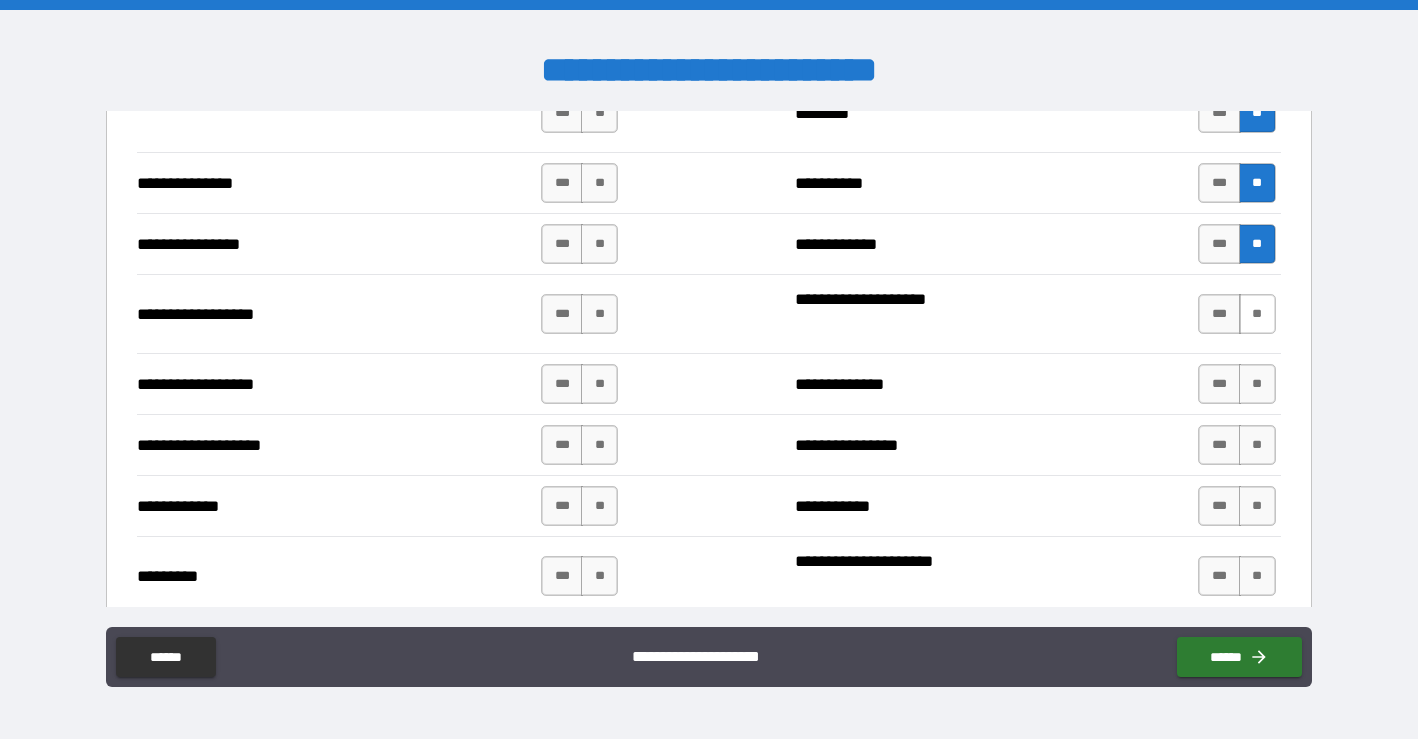 click on "**" at bounding box center [1257, 314] 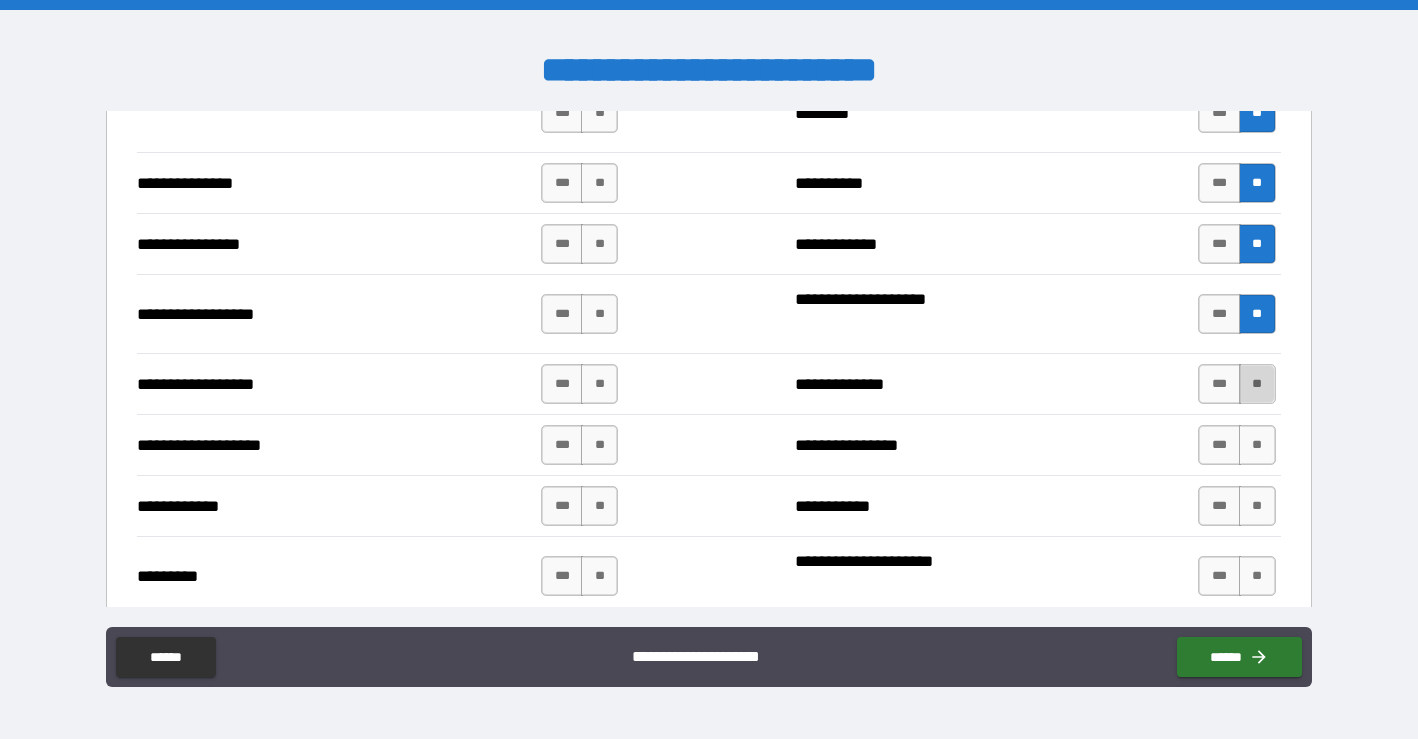 click on "**" at bounding box center (1257, 384) 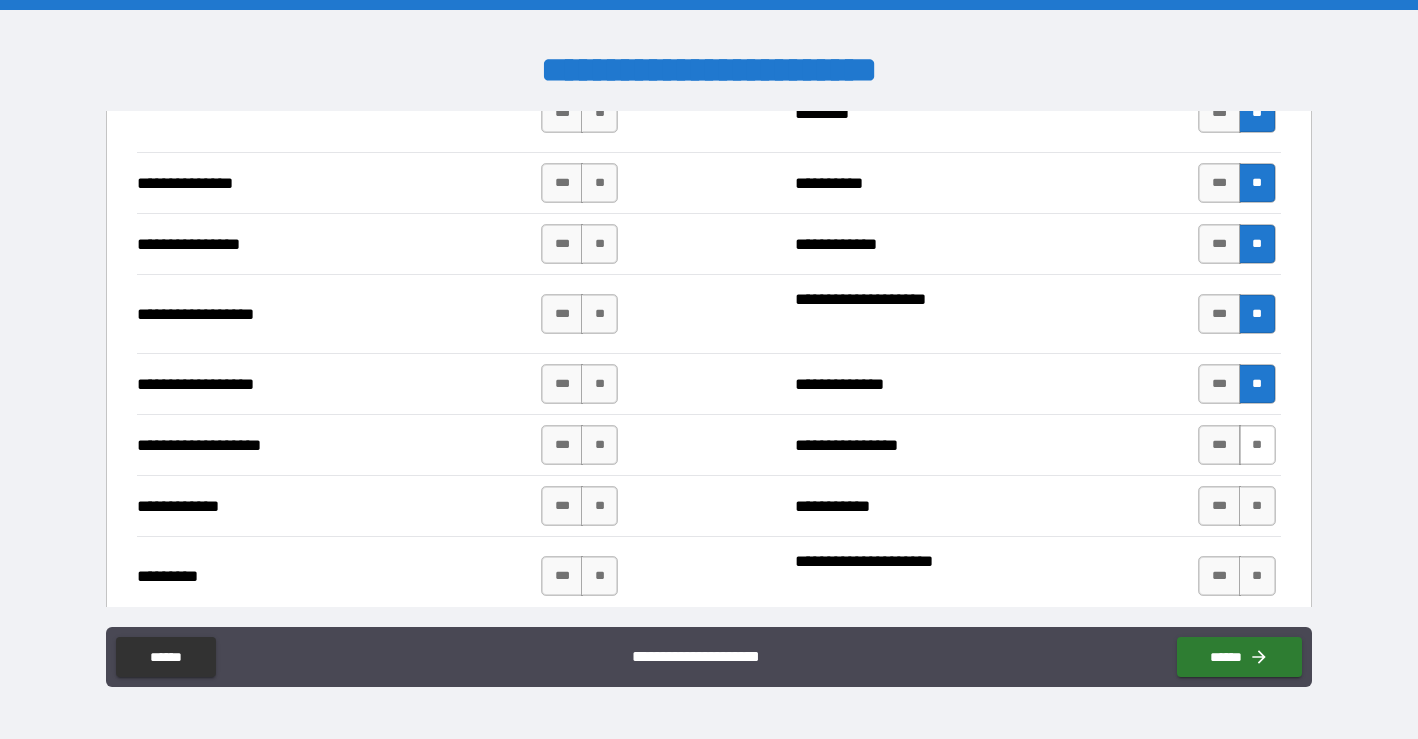click on "**" at bounding box center [1257, 445] 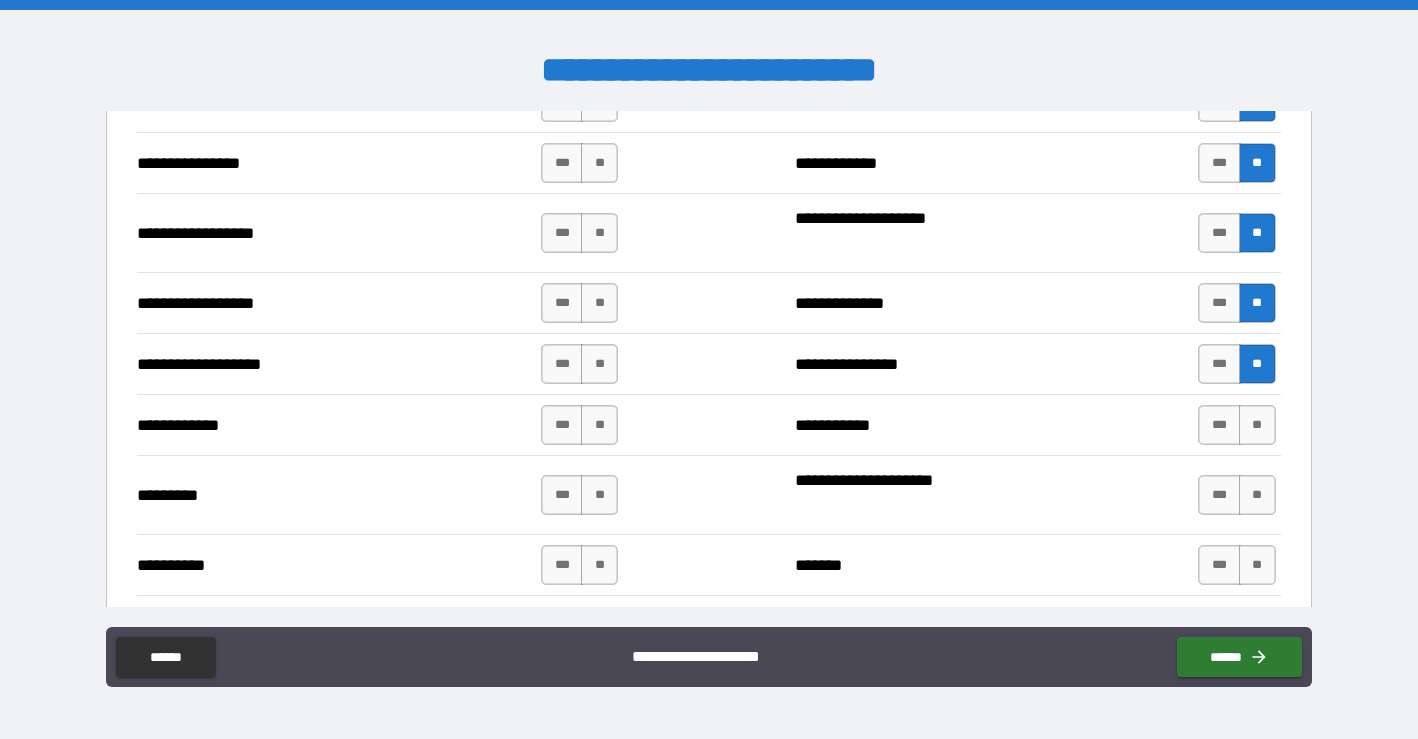 scroll, scrollTop: 2762, scrollLeft: 0, axis: vertical 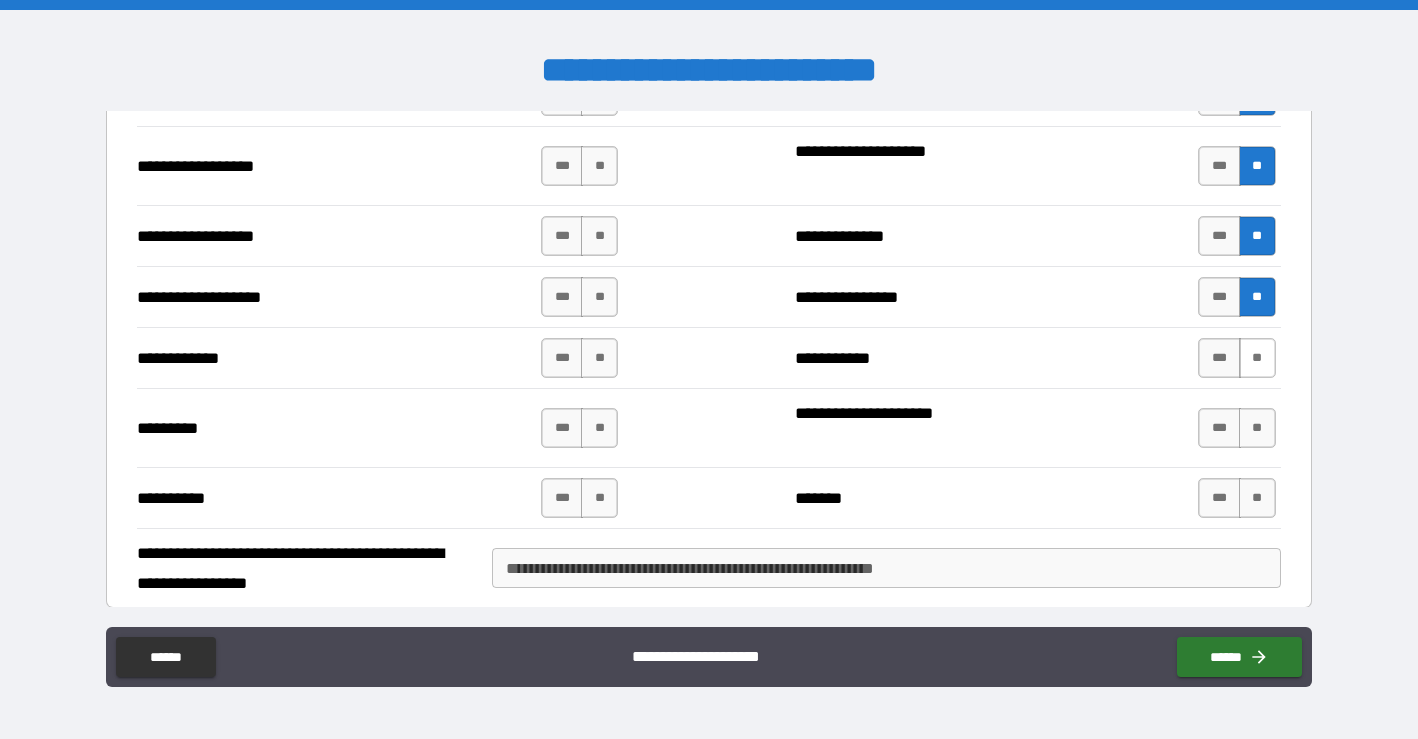 click on "**" at bounding box center [1257, 358] 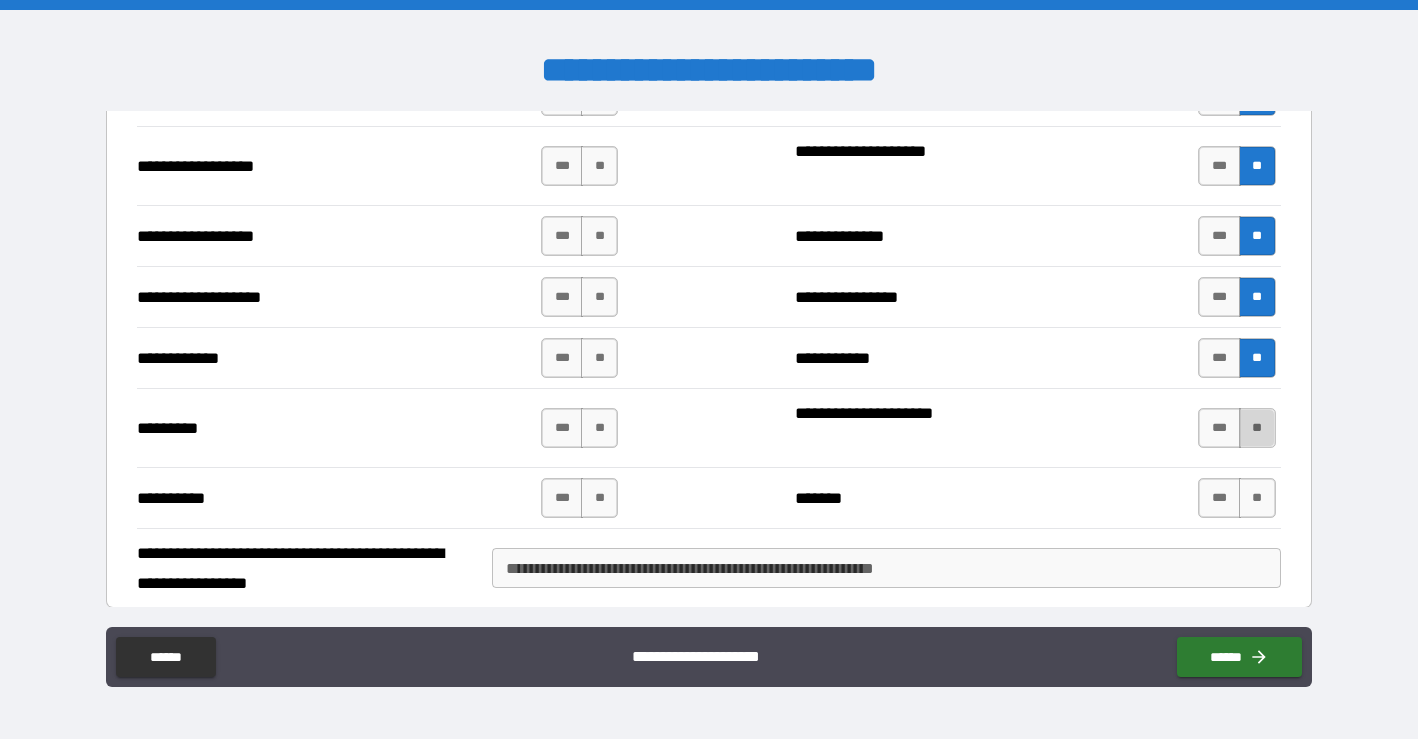 click on "**" at bounding box center [1257, 428] 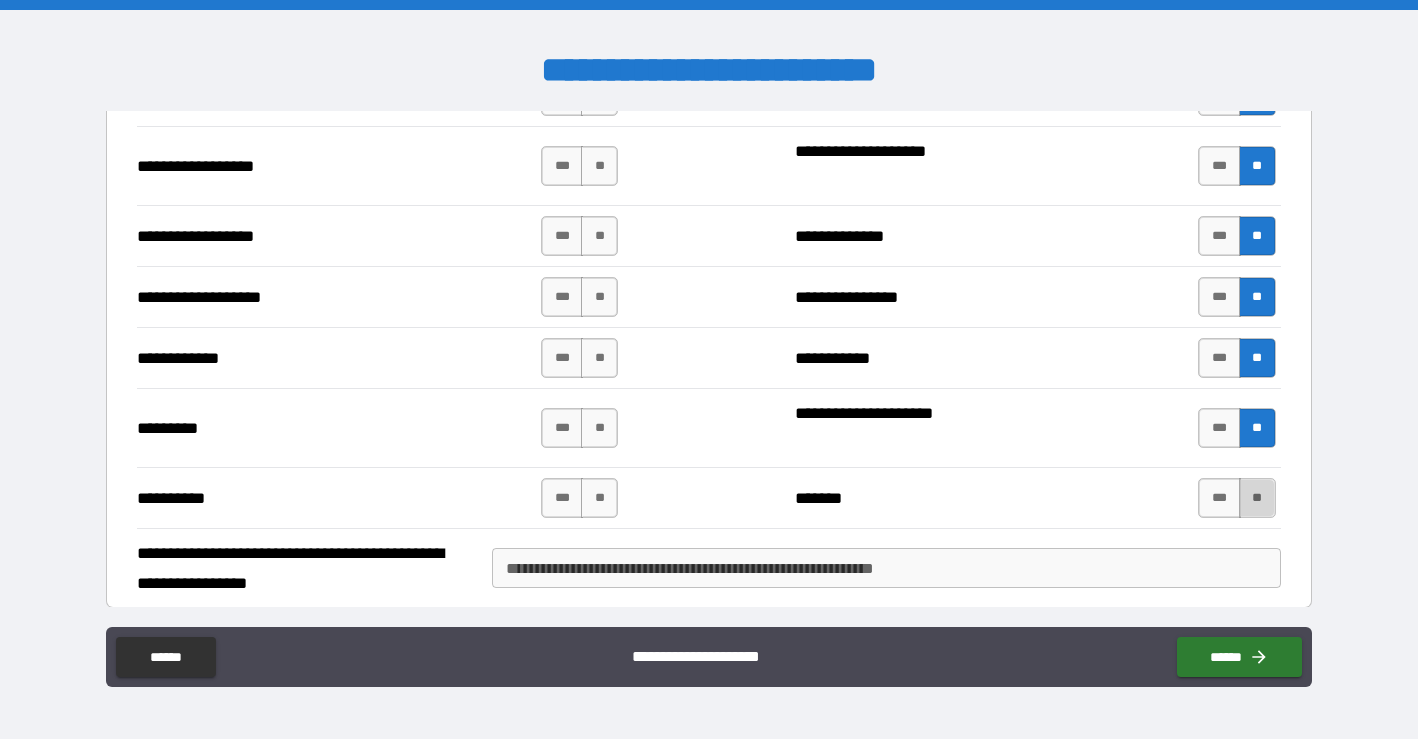 click on "**" at bounding box center (1257, 498) 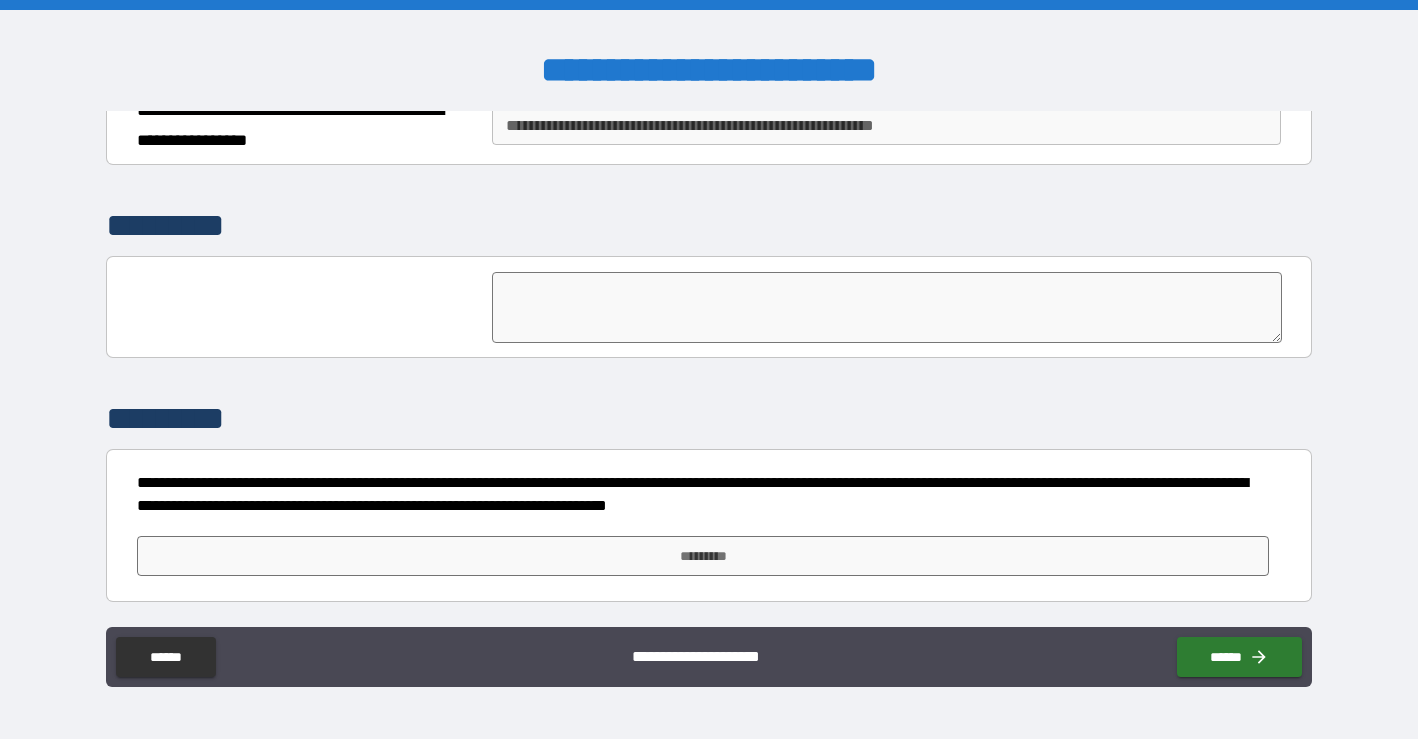 scroll, scrollTop: 3205, scrollLeft: 0, axis: vertical 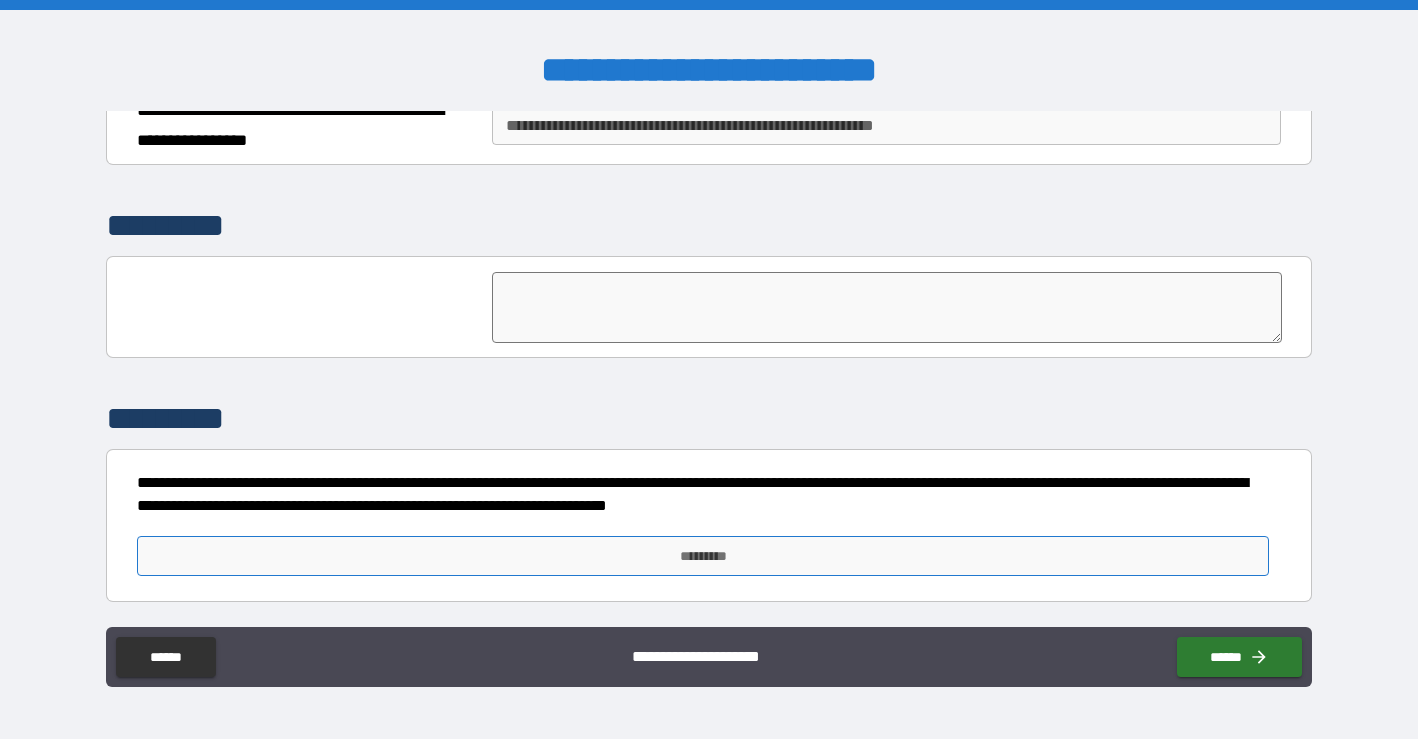 click on "*********" at bounding box center [703, 556] 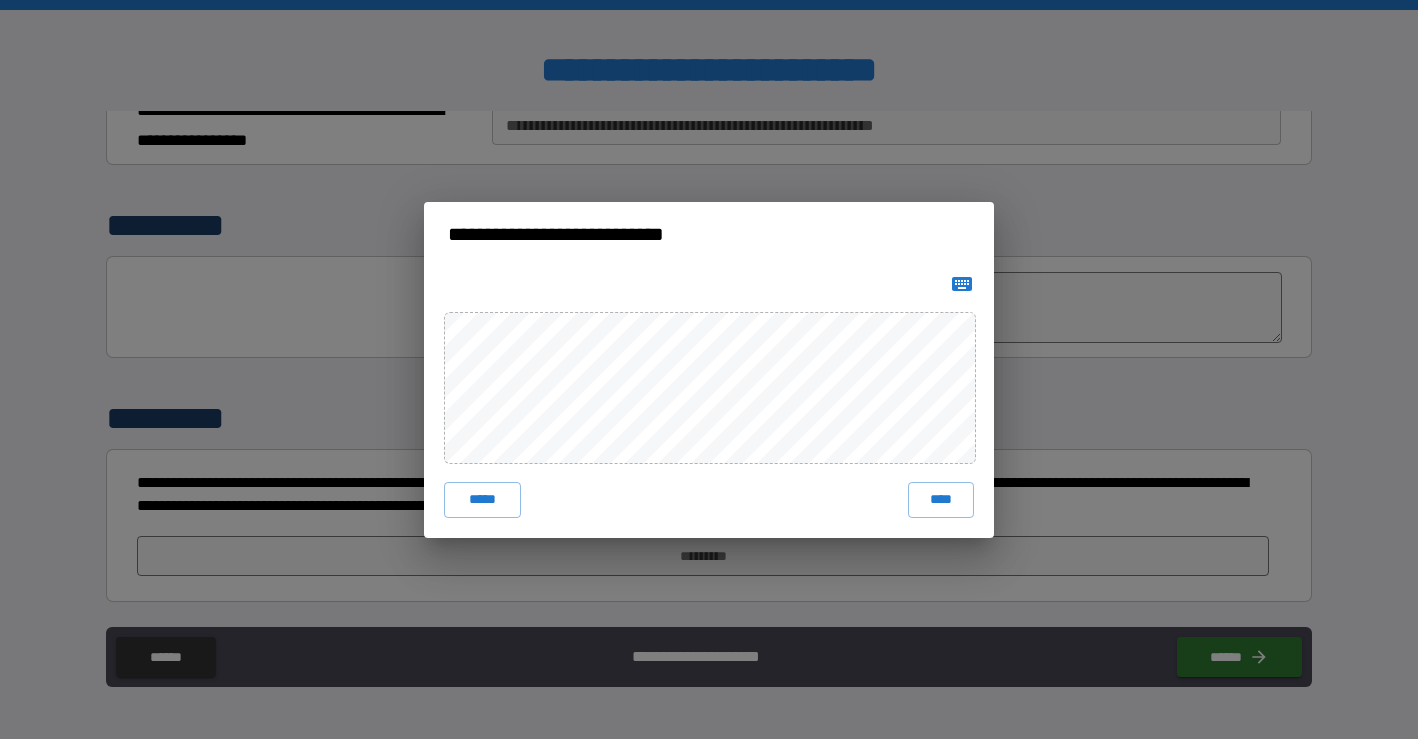 click on "**********" at bounding box center (709, 369) 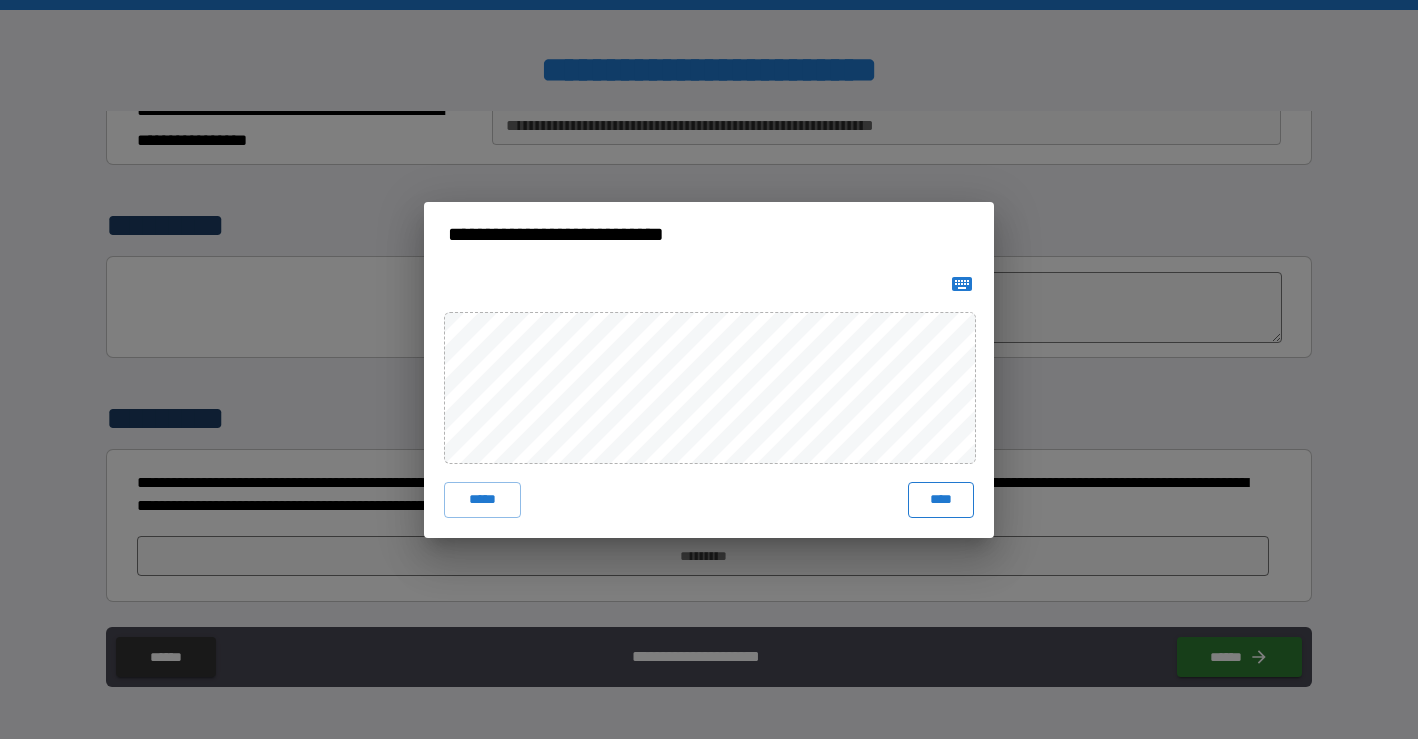 click on "****" at bounding box center (941, 500) 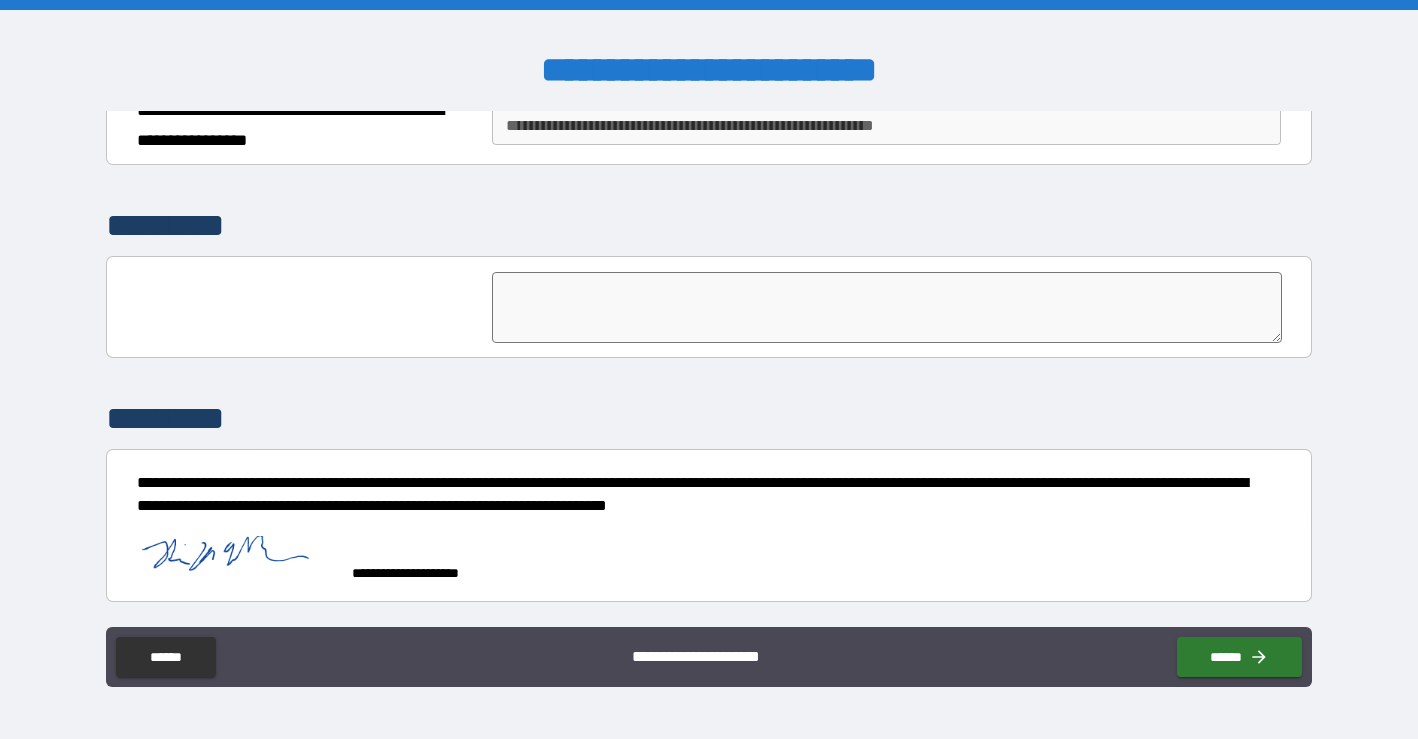 scroll, scrollTop: 3195, scrollLeft: 0, axis: vertical 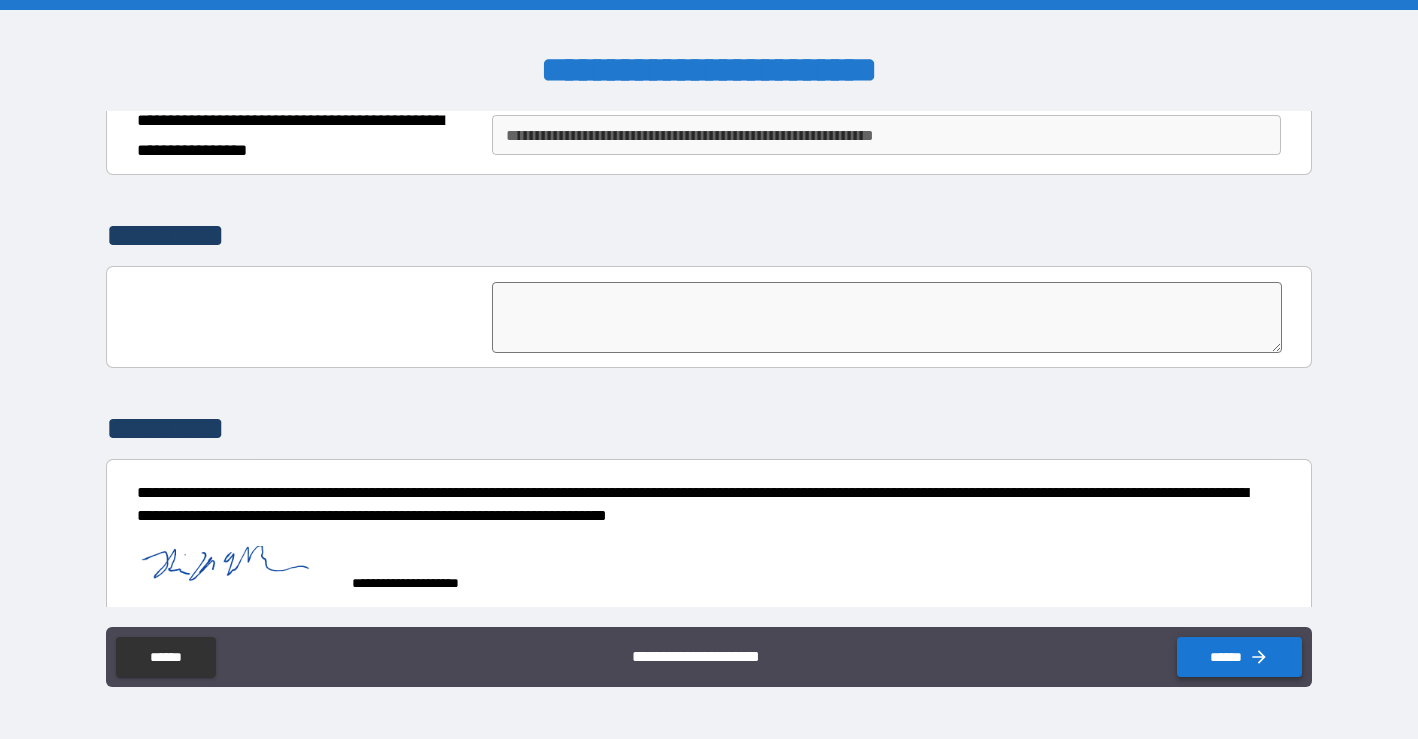 click on "******" at bounding box center (1239, 657) 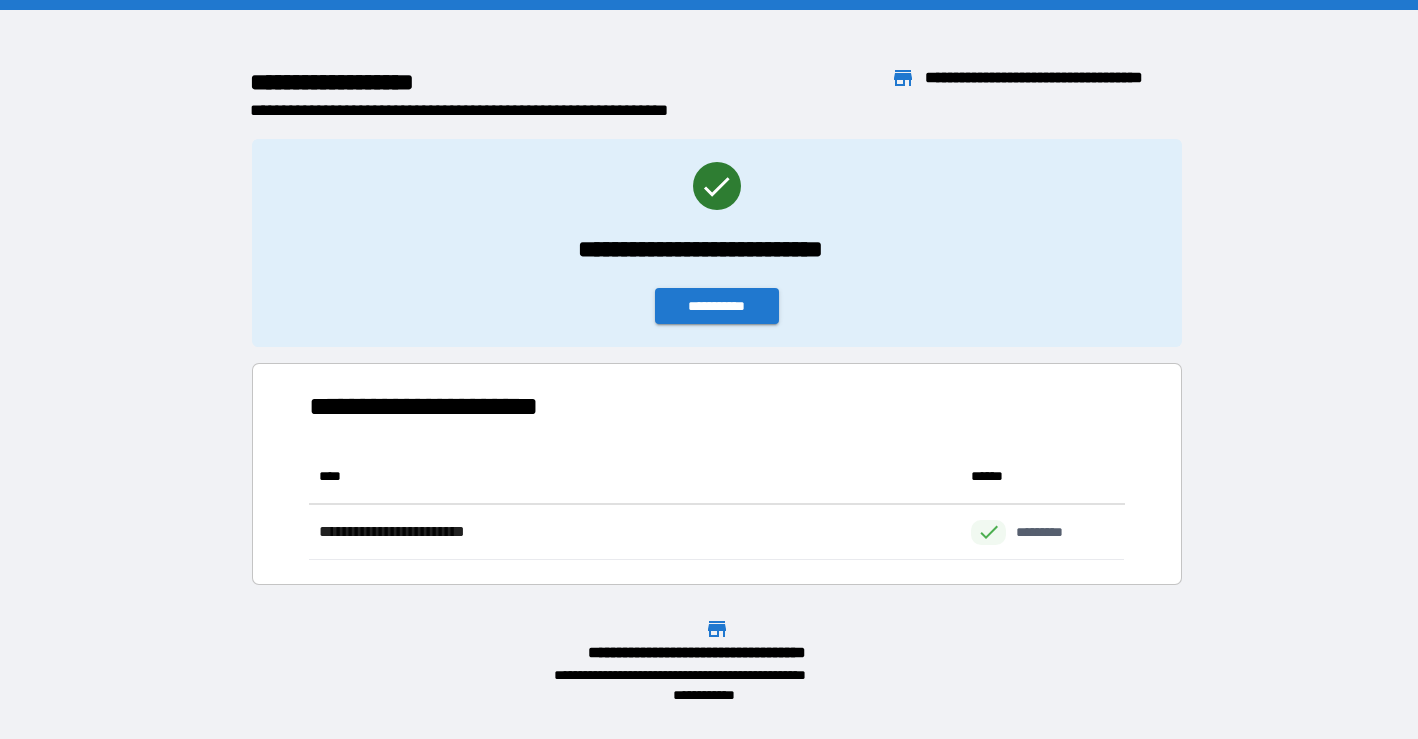 scroll, scrollTop: 1, scrollLeft: 1, axis: both 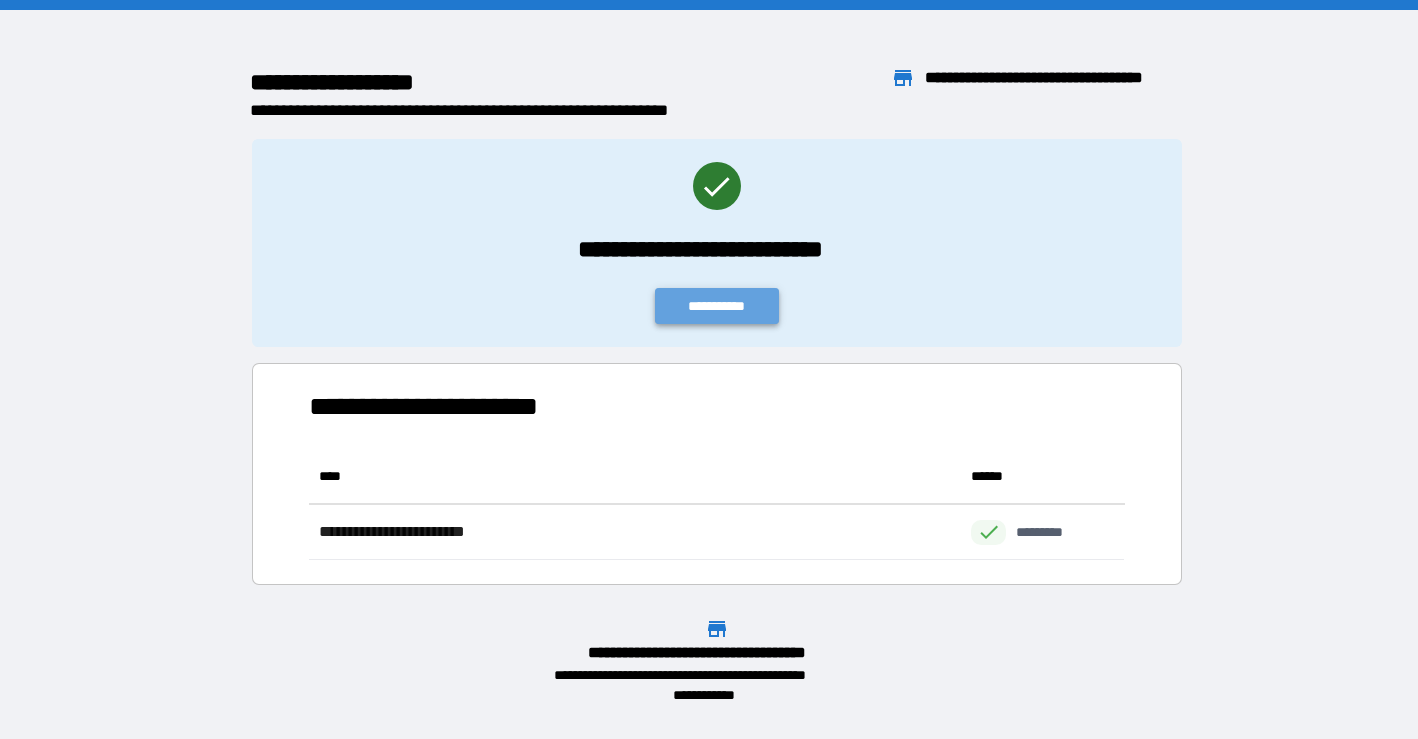 click on "**********" at bounding box center (717, 306) 